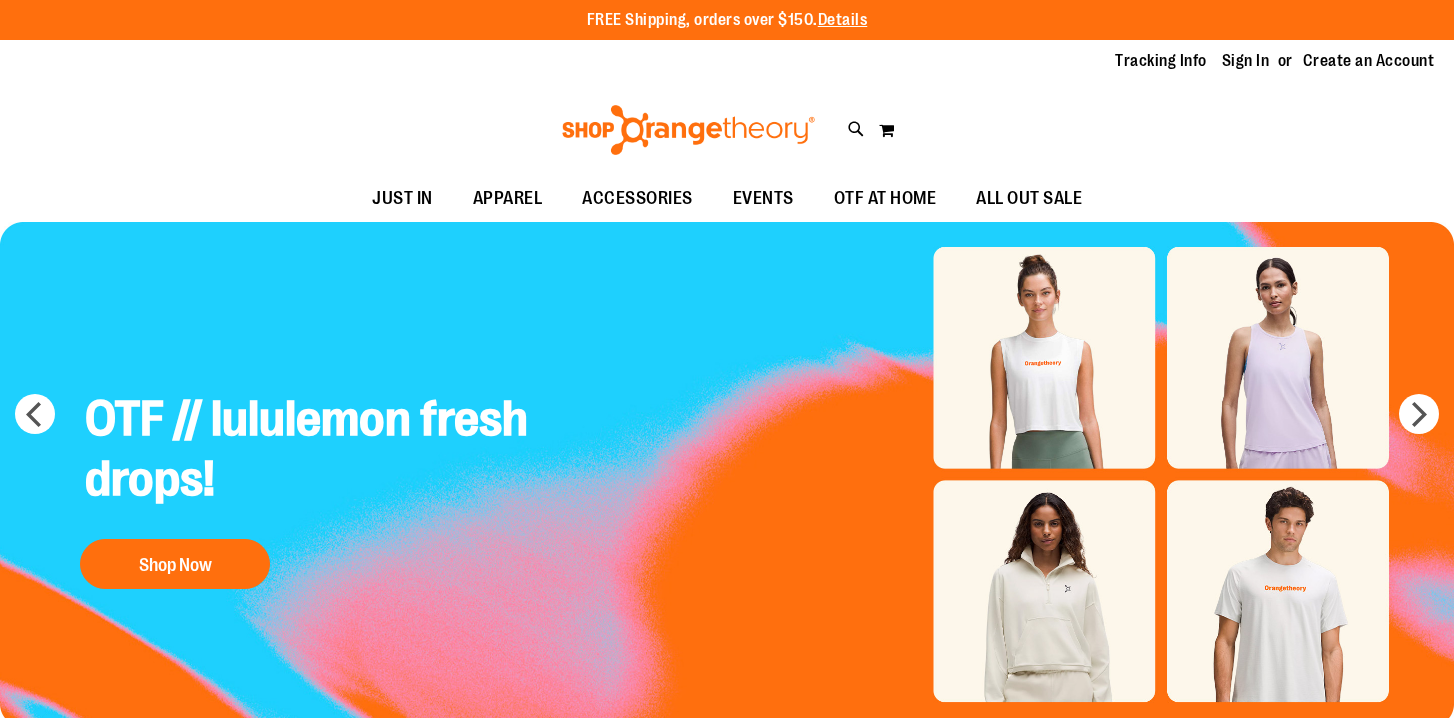 scroll, scrollTop: 0, scrollLeft: 0, axis: both 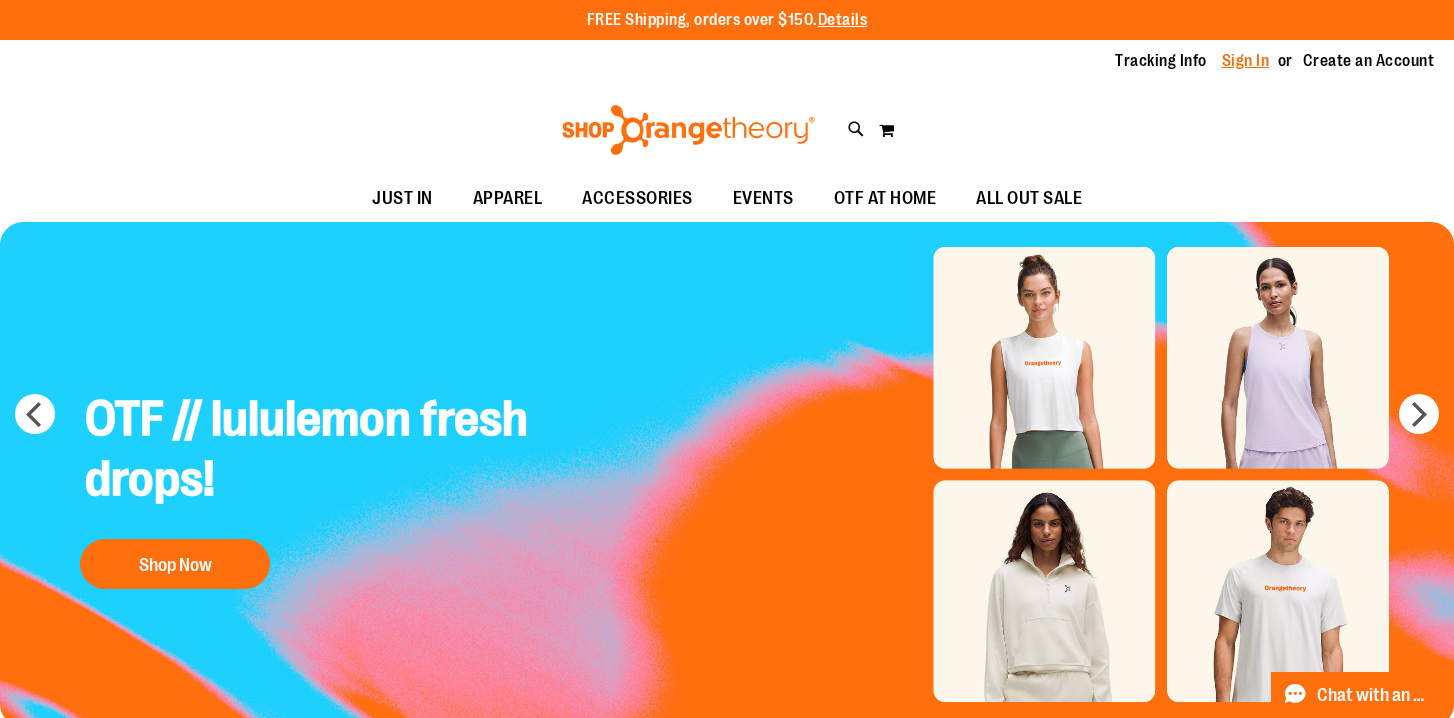 type on "**********" 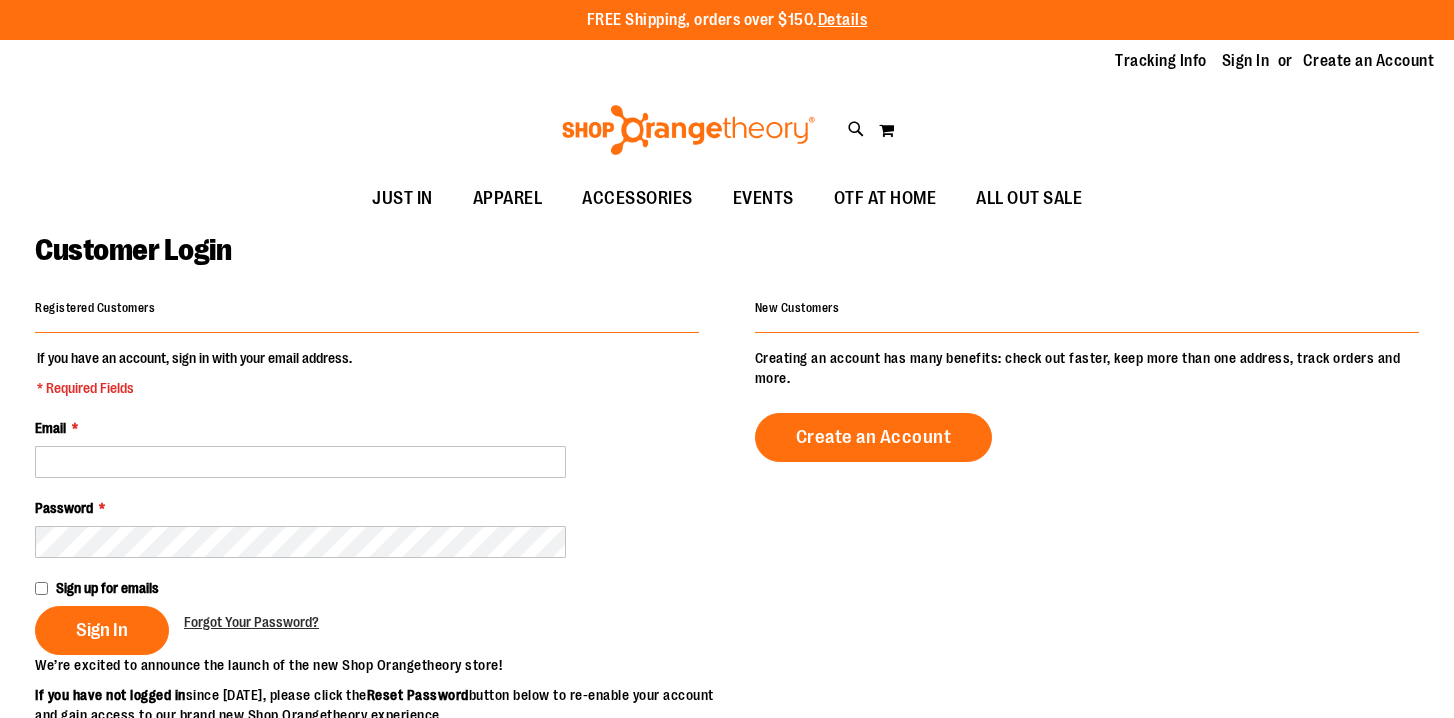 scroll, scrollTop: 0, scrollLeft: 0, axis: both 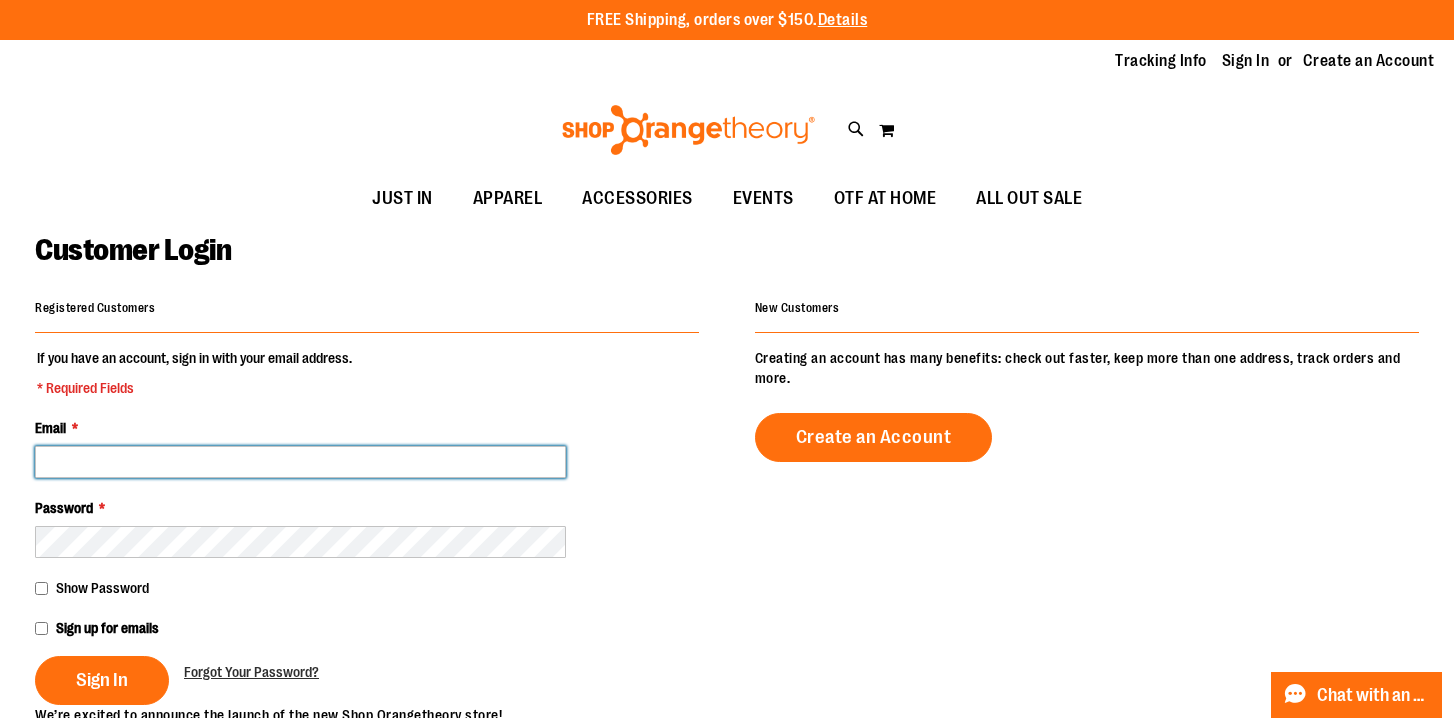 type on "**********" 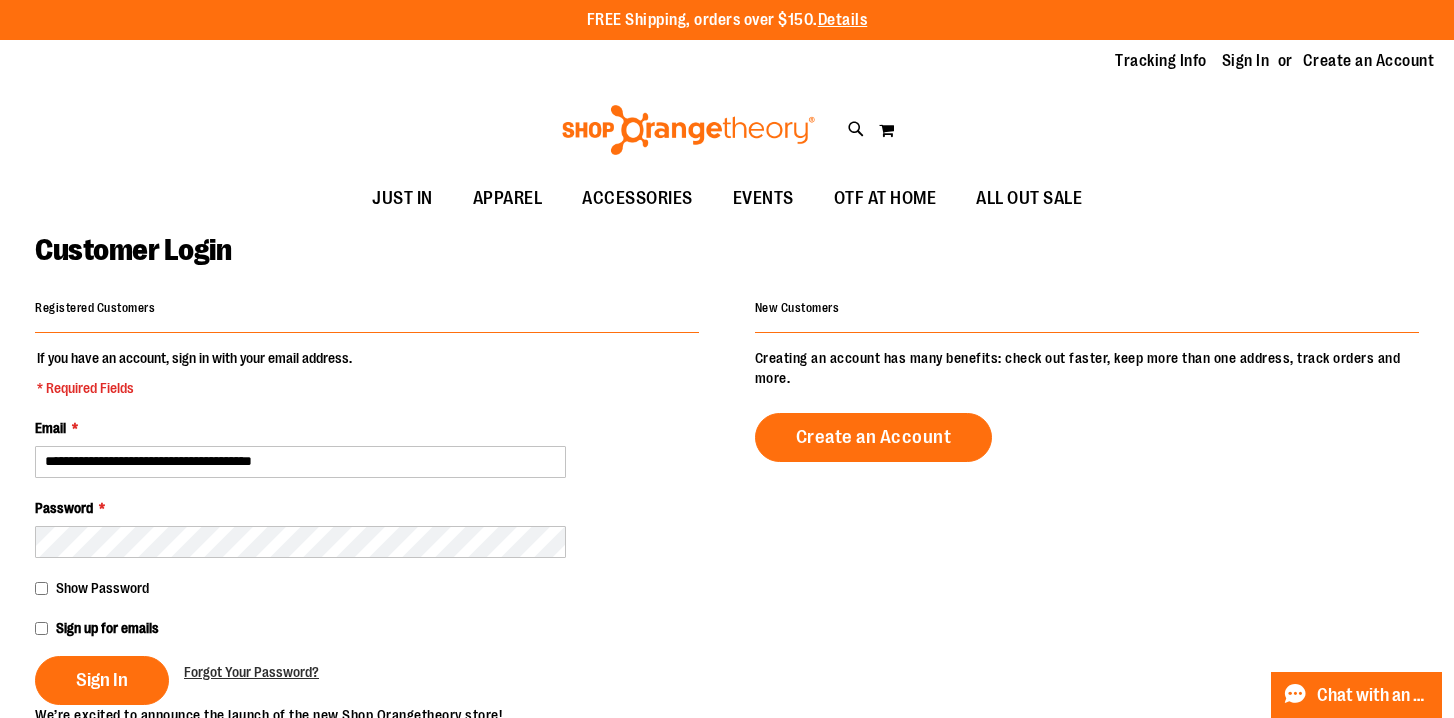 type on "**********" 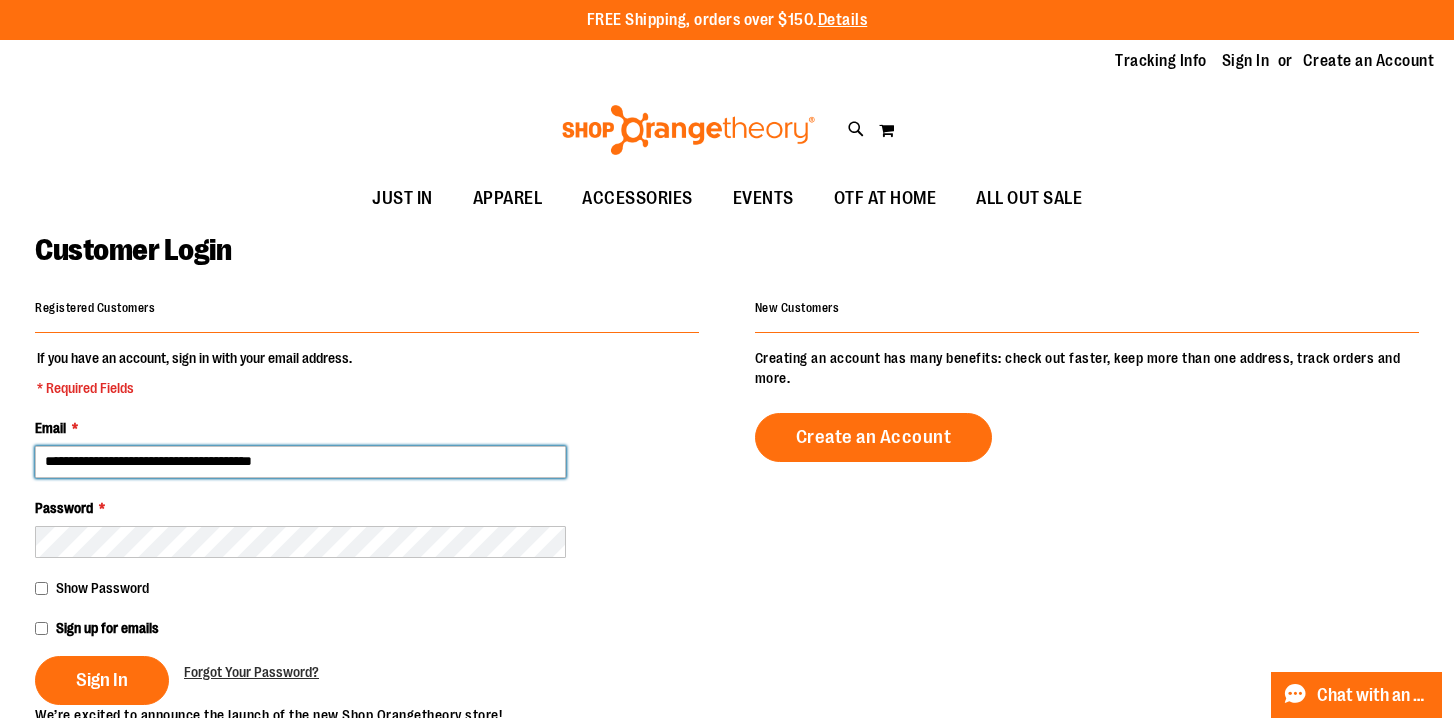 click on "**********" at bounding box center (300, 462) 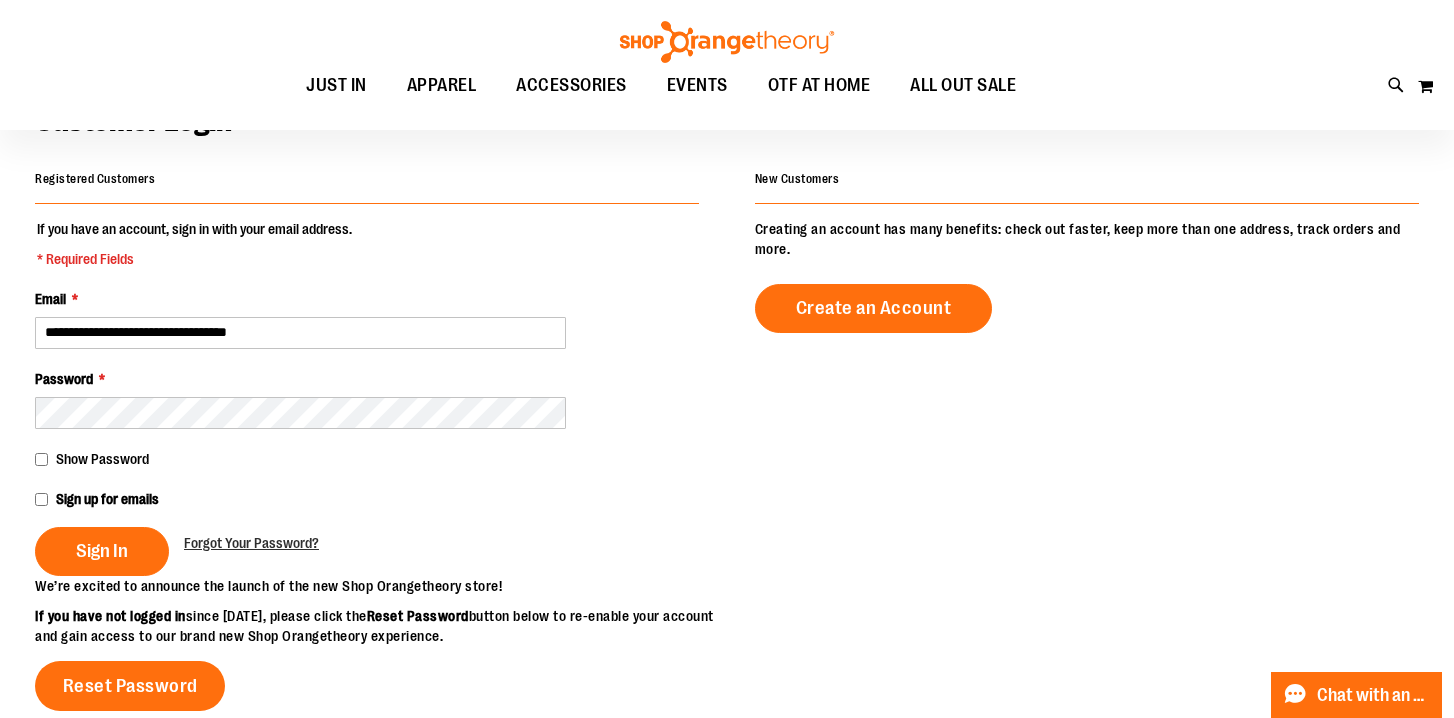 scroll, scrollTop: 158, scrollLeft: 0, axis: vertical 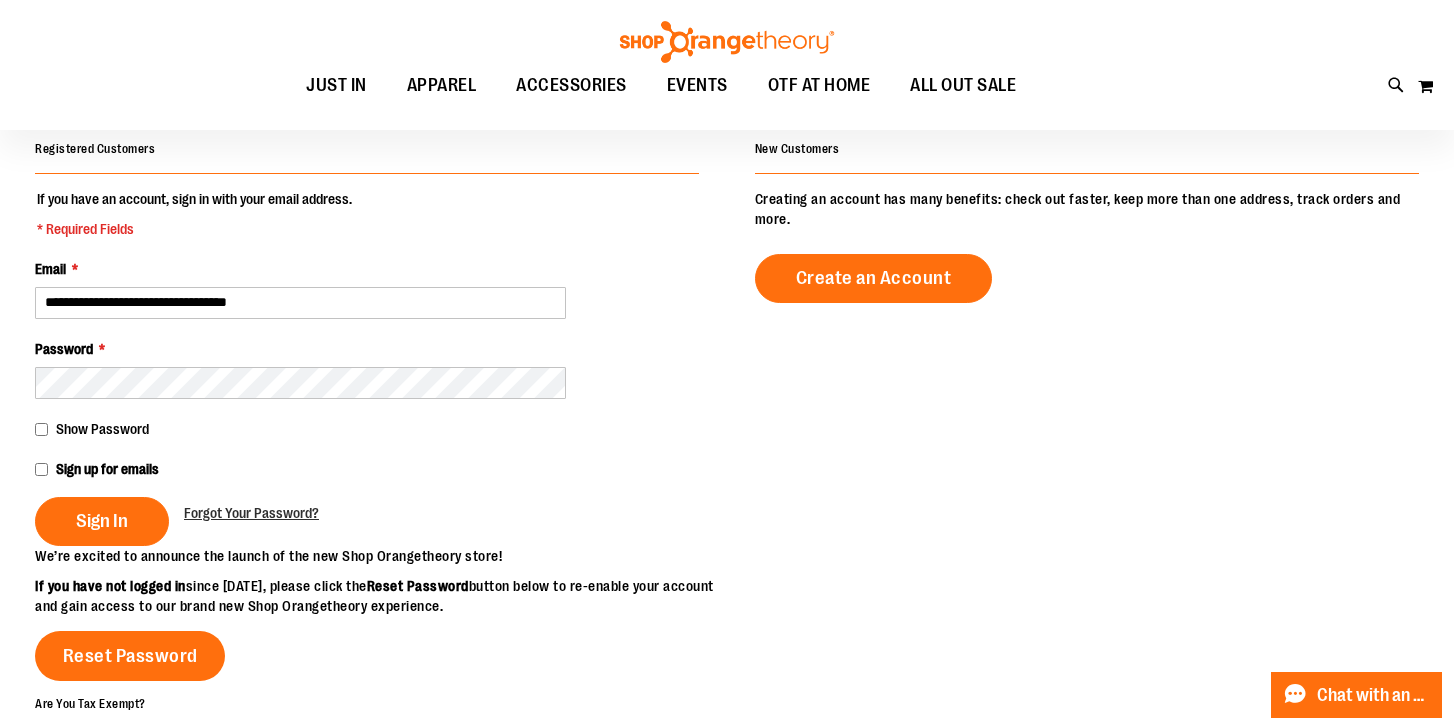 click on "**********" at bounding box center (300, 303) 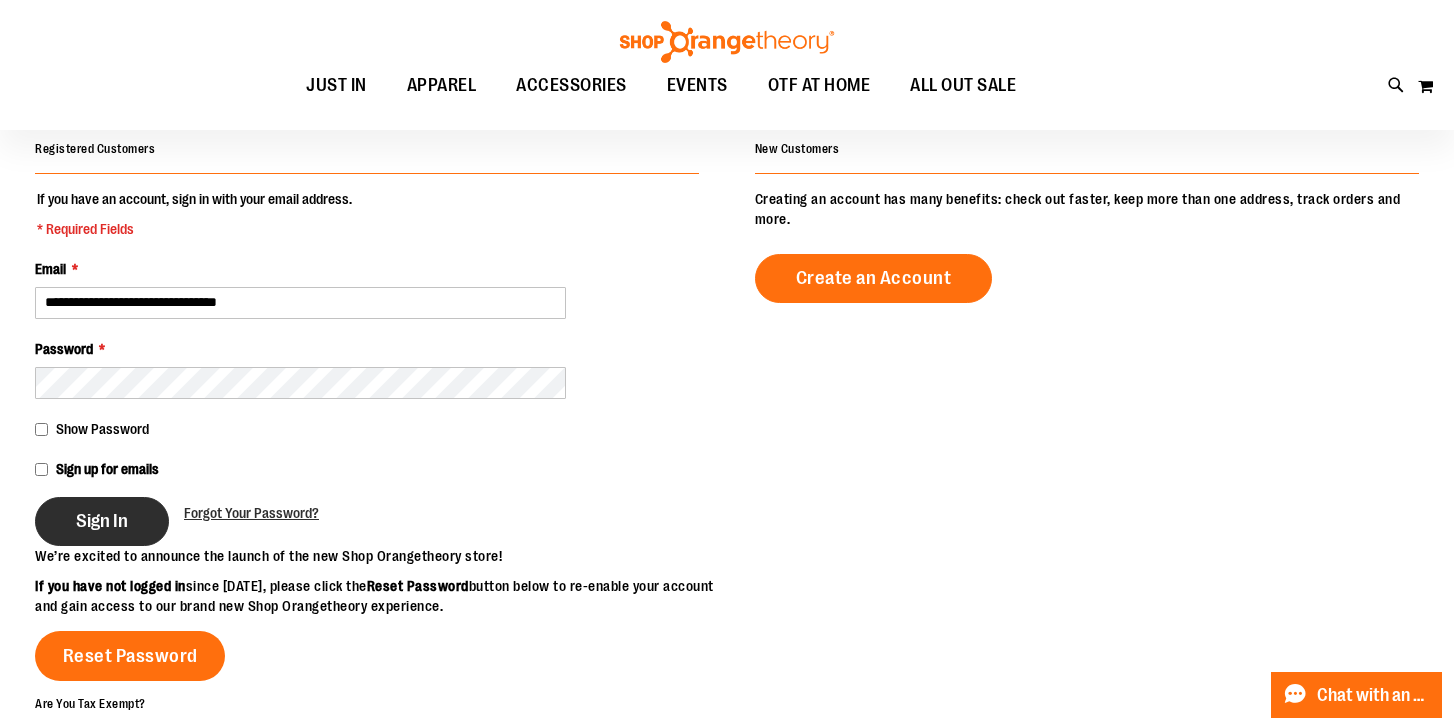 click on "Sign In" at bounding box center [102, 521] 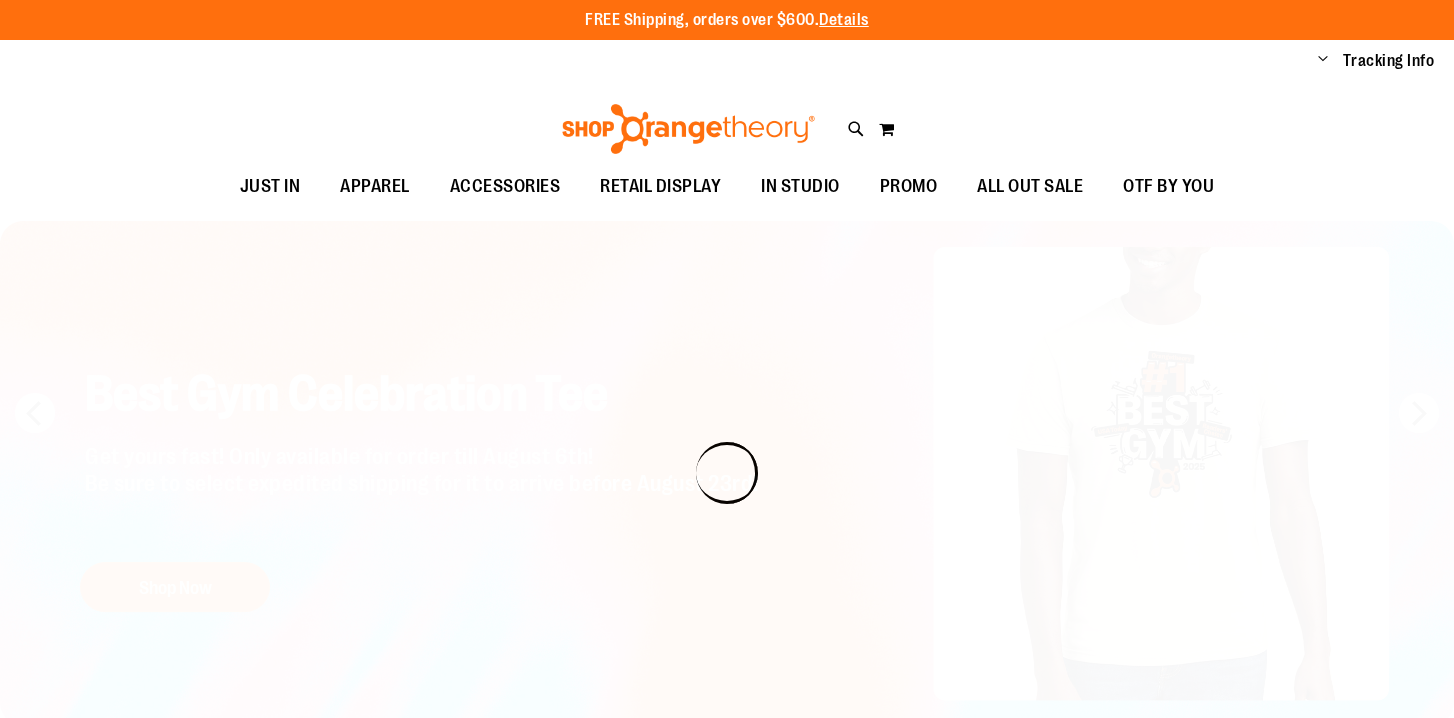 scroll, scrollTop: 0, scrollLeft: 0, axis: both 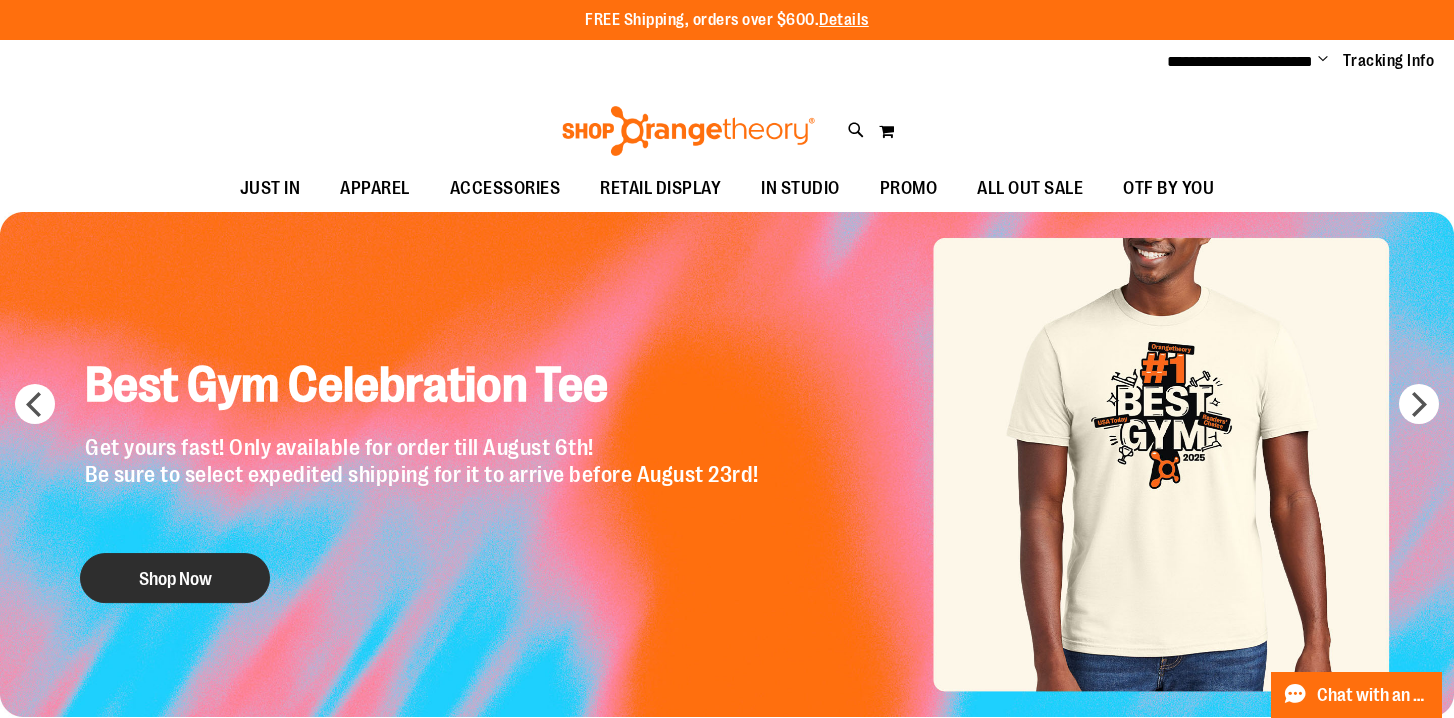 type on "**********" 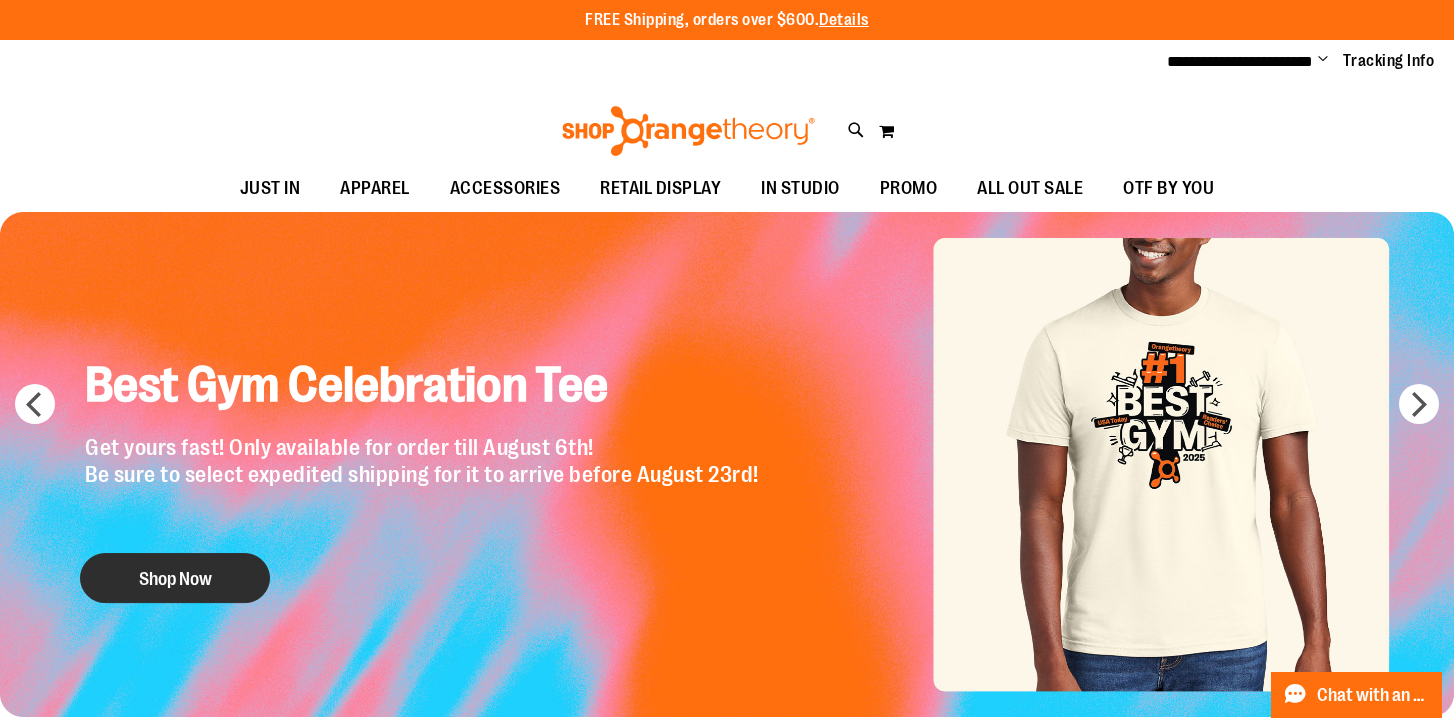 click on "Shop Now" at bounding box center [175, 578] 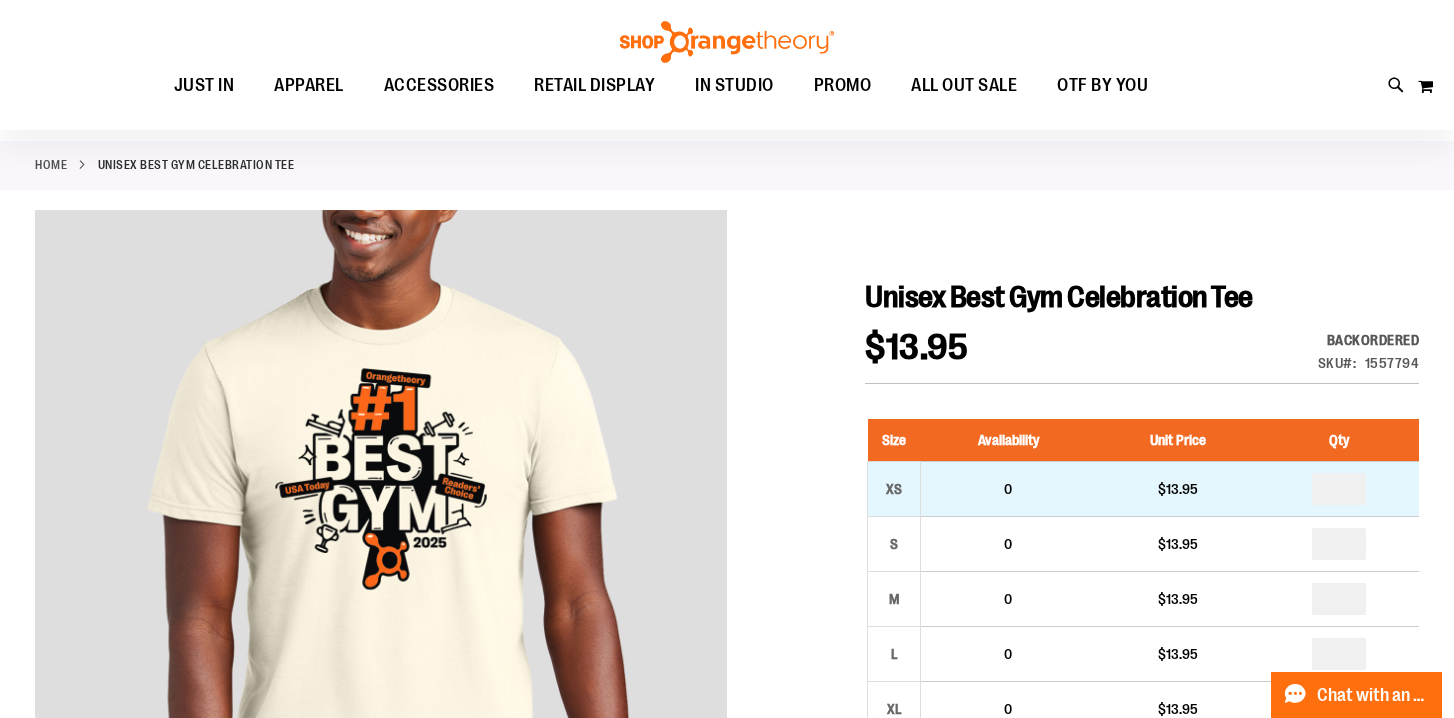 scroll, scrollTop: 71, scrollLeft: 0, axis: vertical 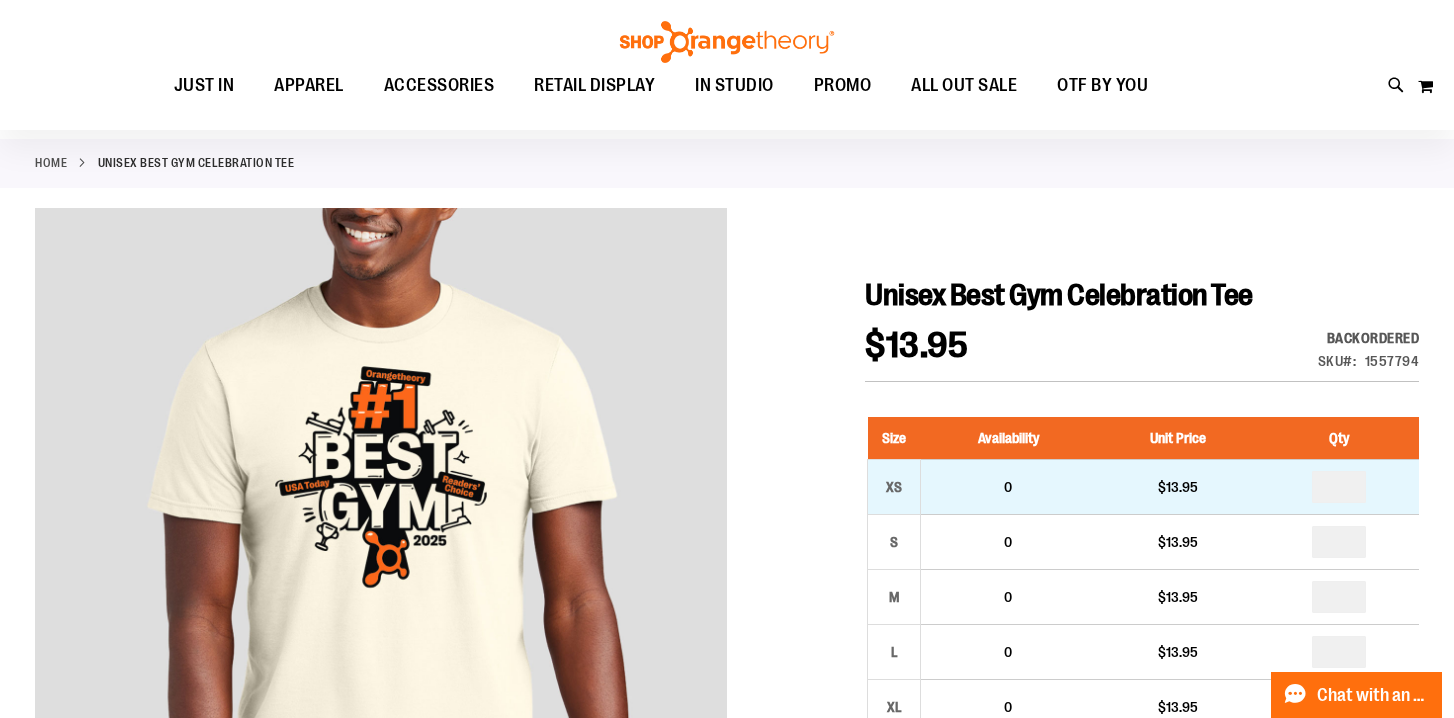 type on "**********" 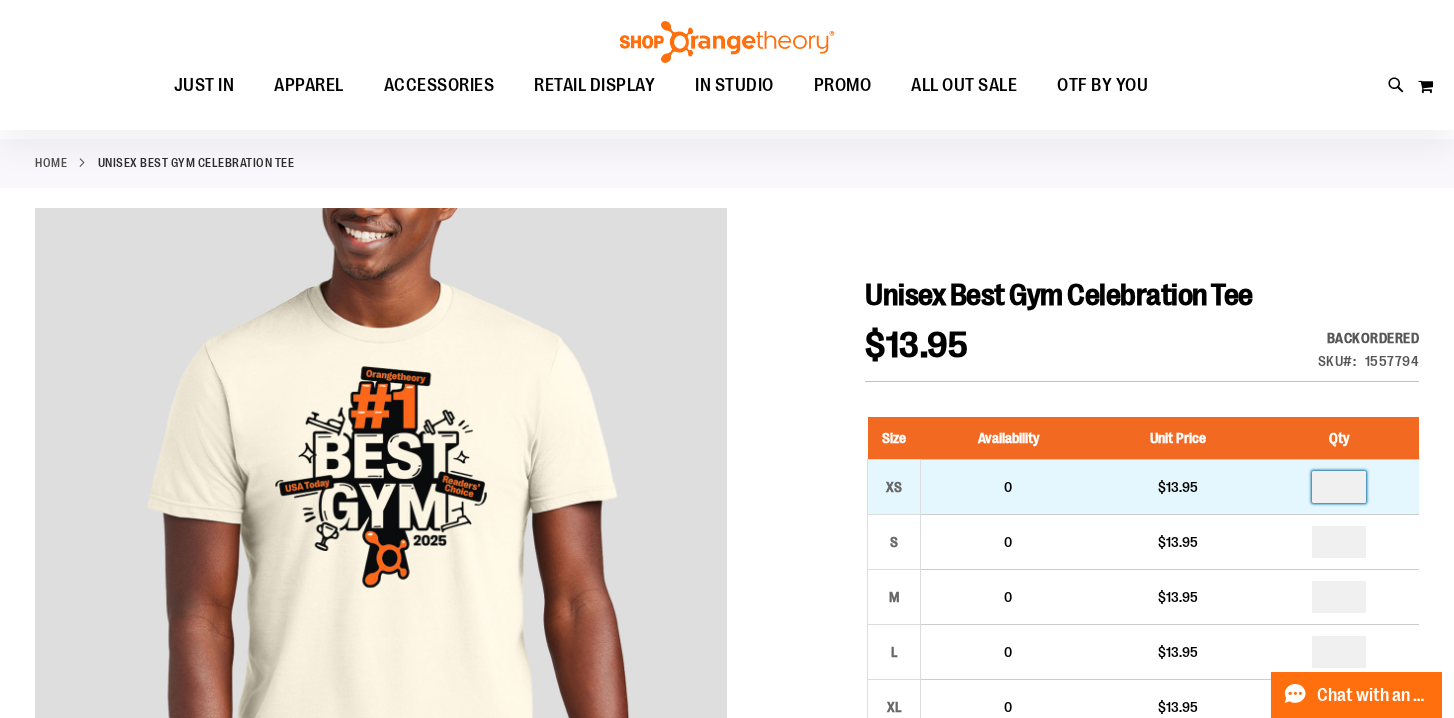 drag, startPoint x: 1350, startPoint y: 490, endPoint x: 1313, endPoint y: 490, distance: 37 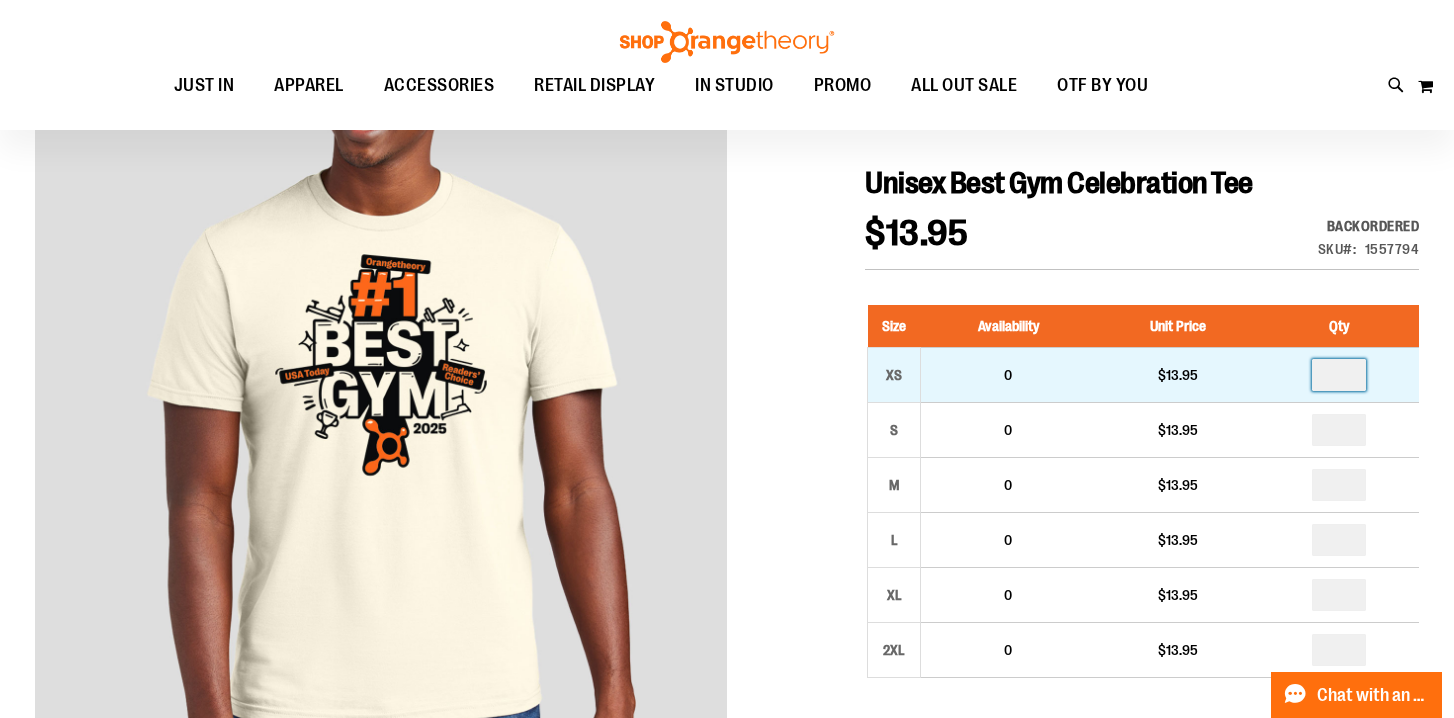 scroll, scrollTop: 206, scrollLeft: 0, axis: vertical 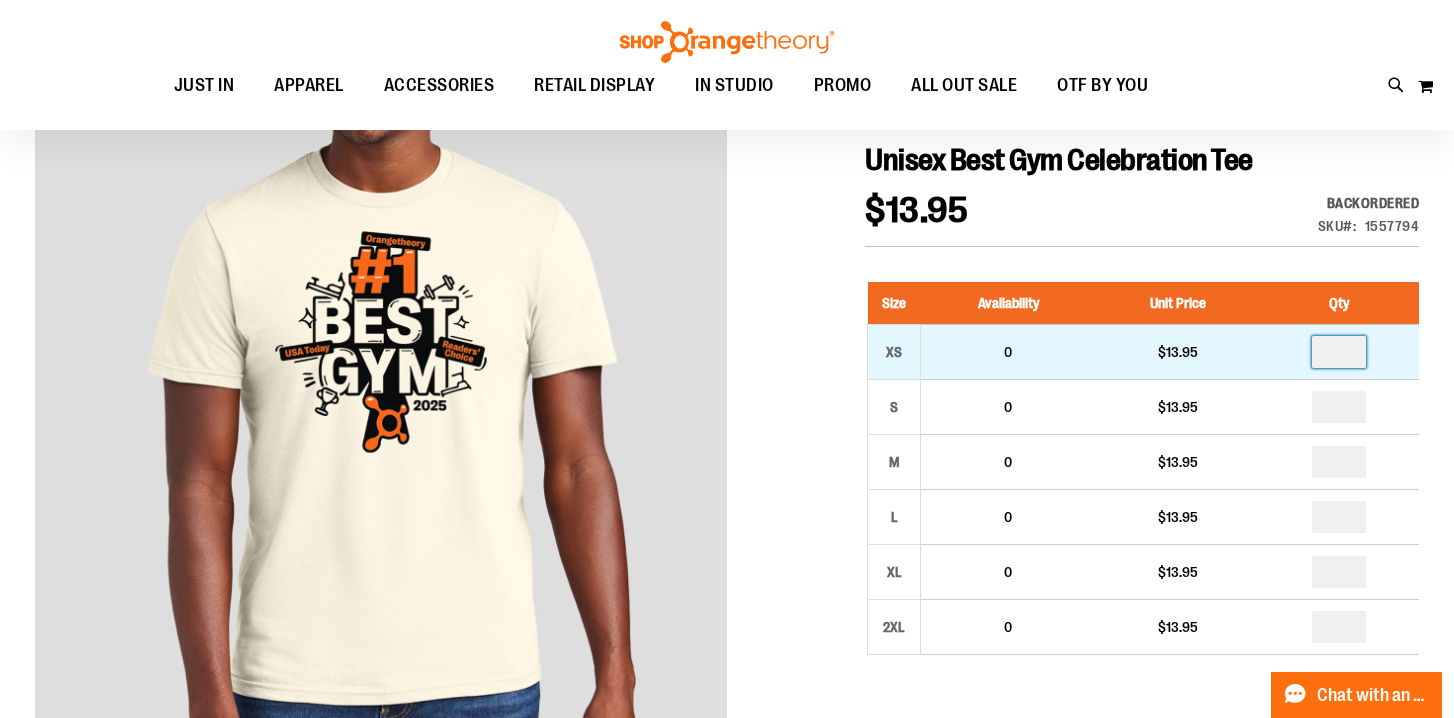 type on "*" 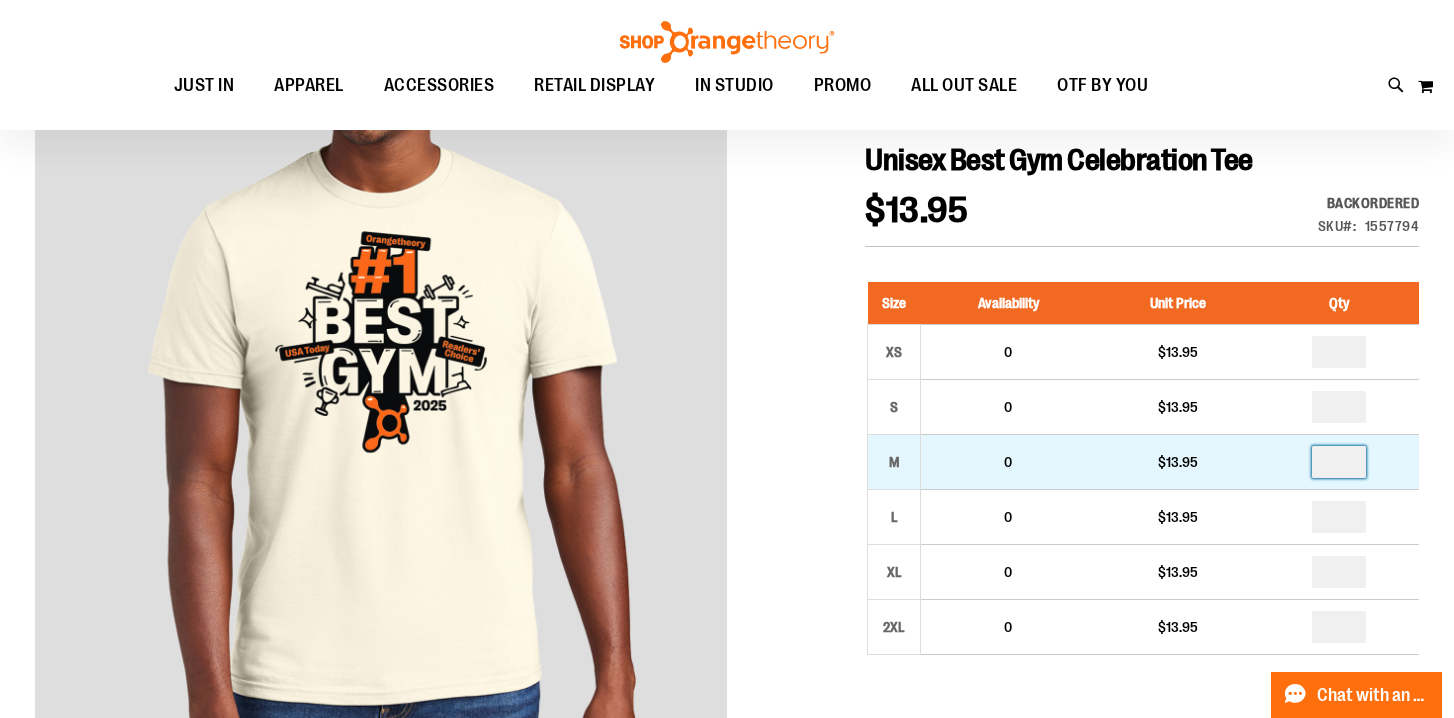click at bounding box center (1339, 462) 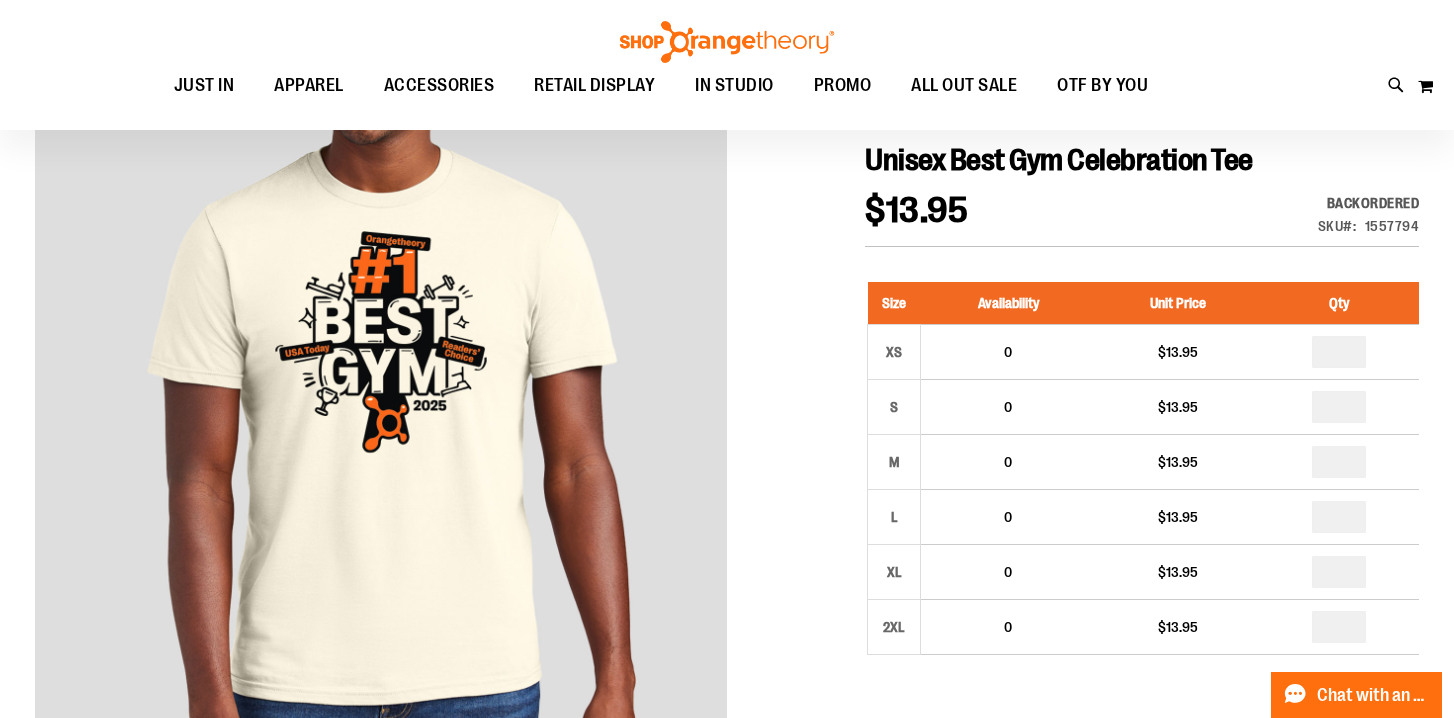 type on "*" 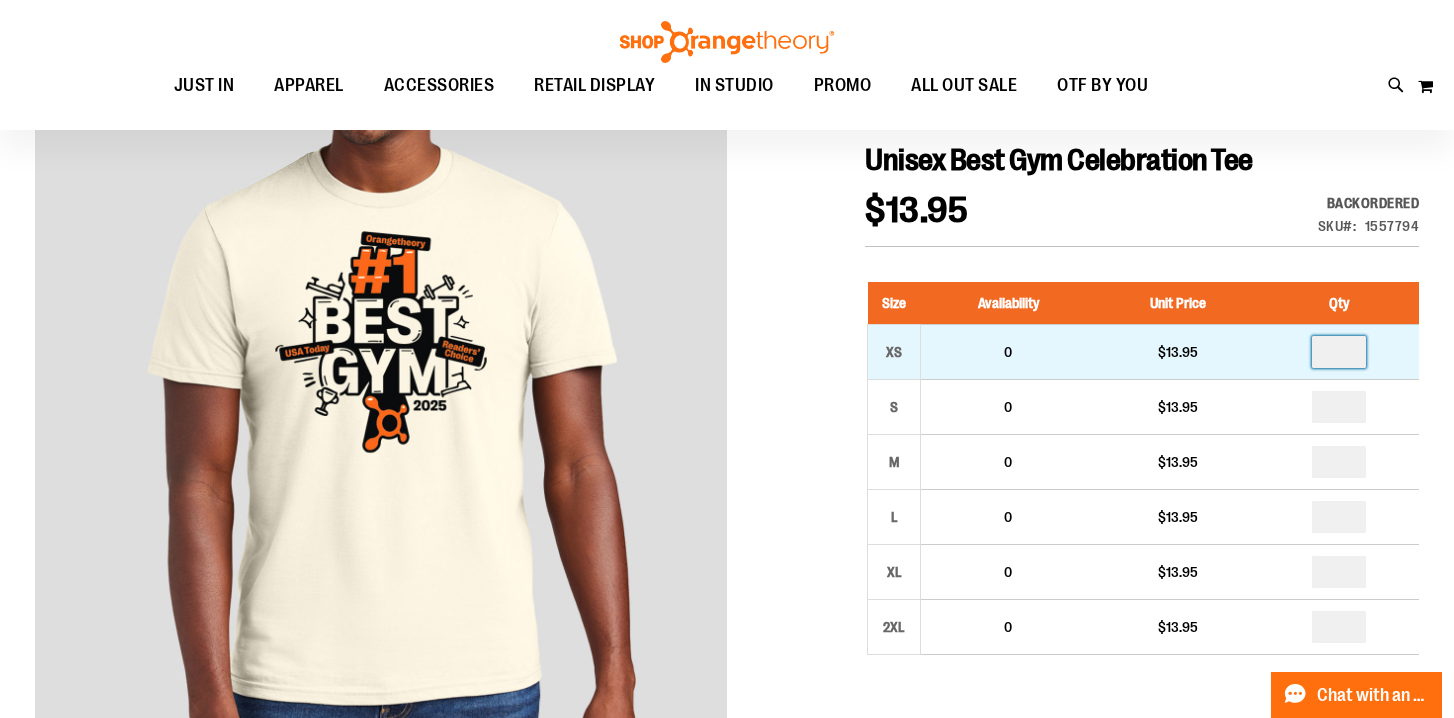 click on "*" at bounding box center (1339, 352) 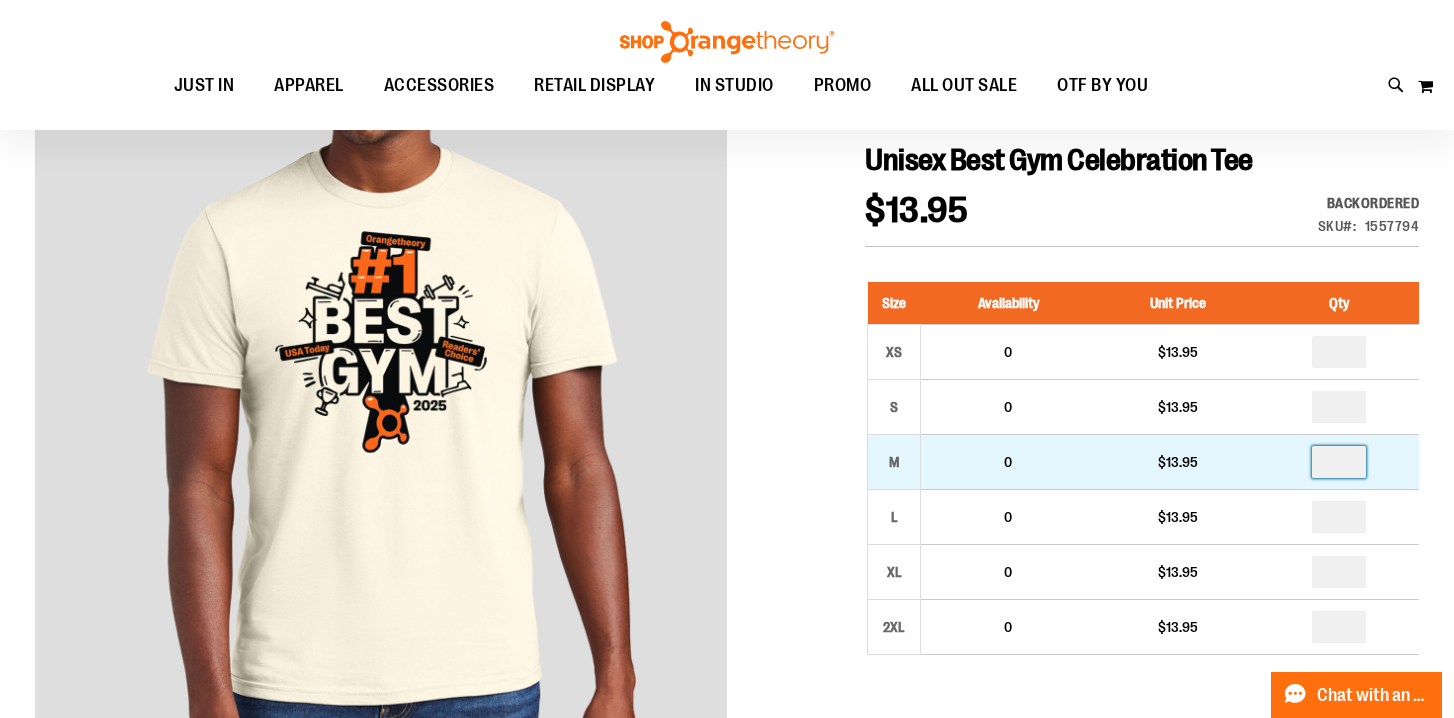 type on "*" 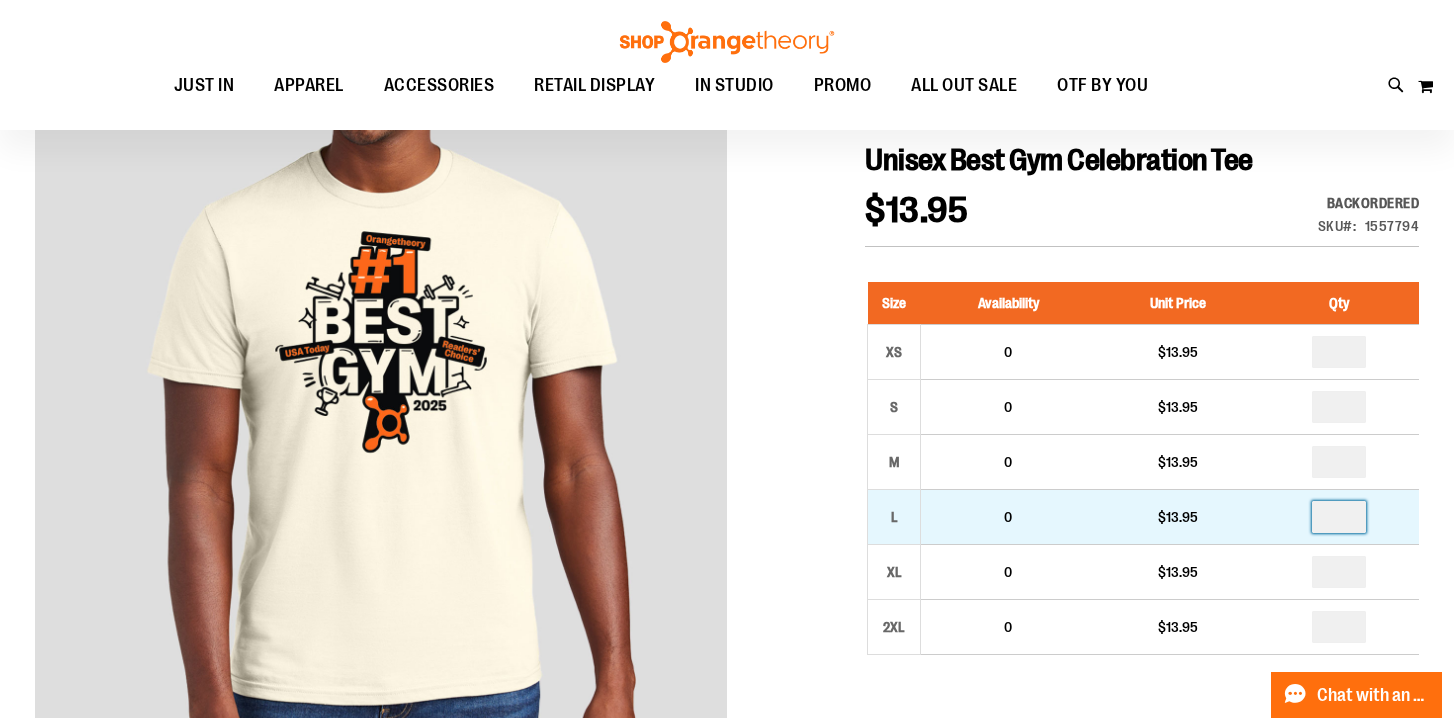 type on "*" 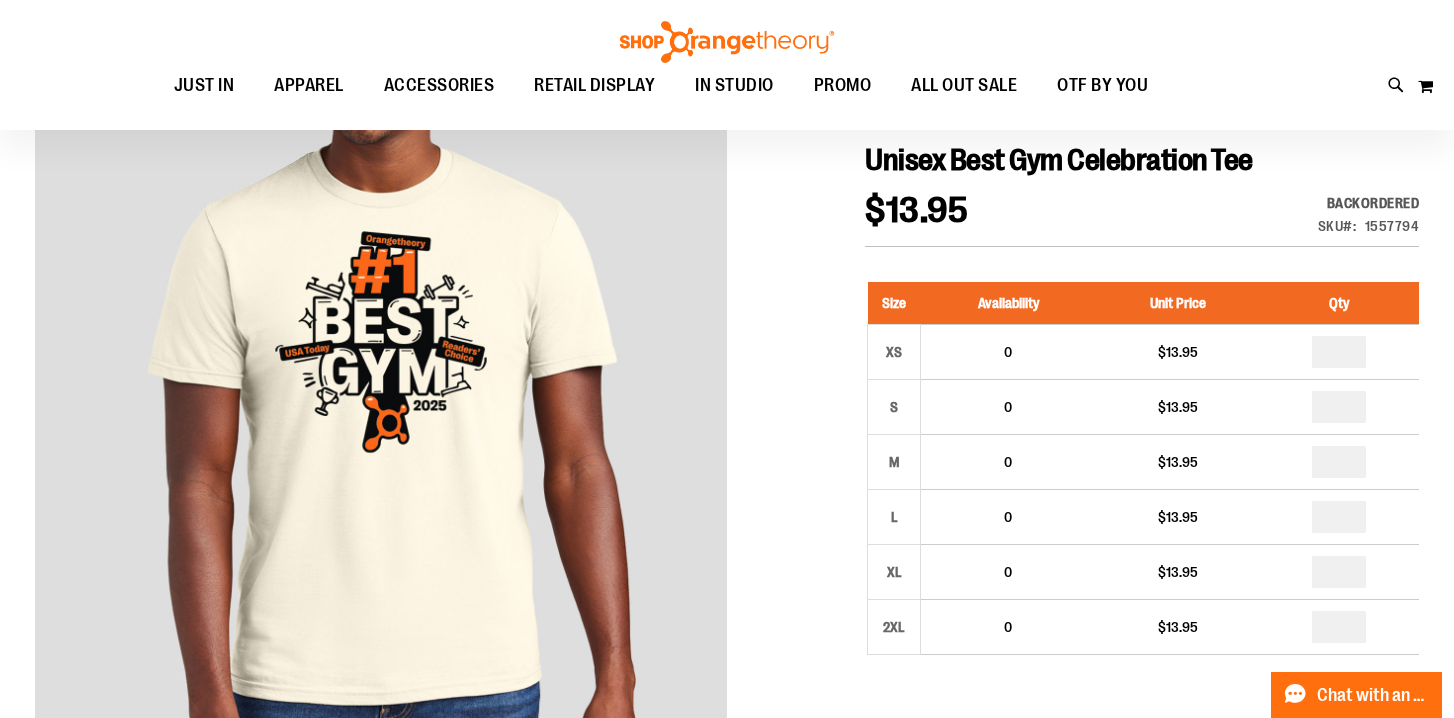 type on "*" 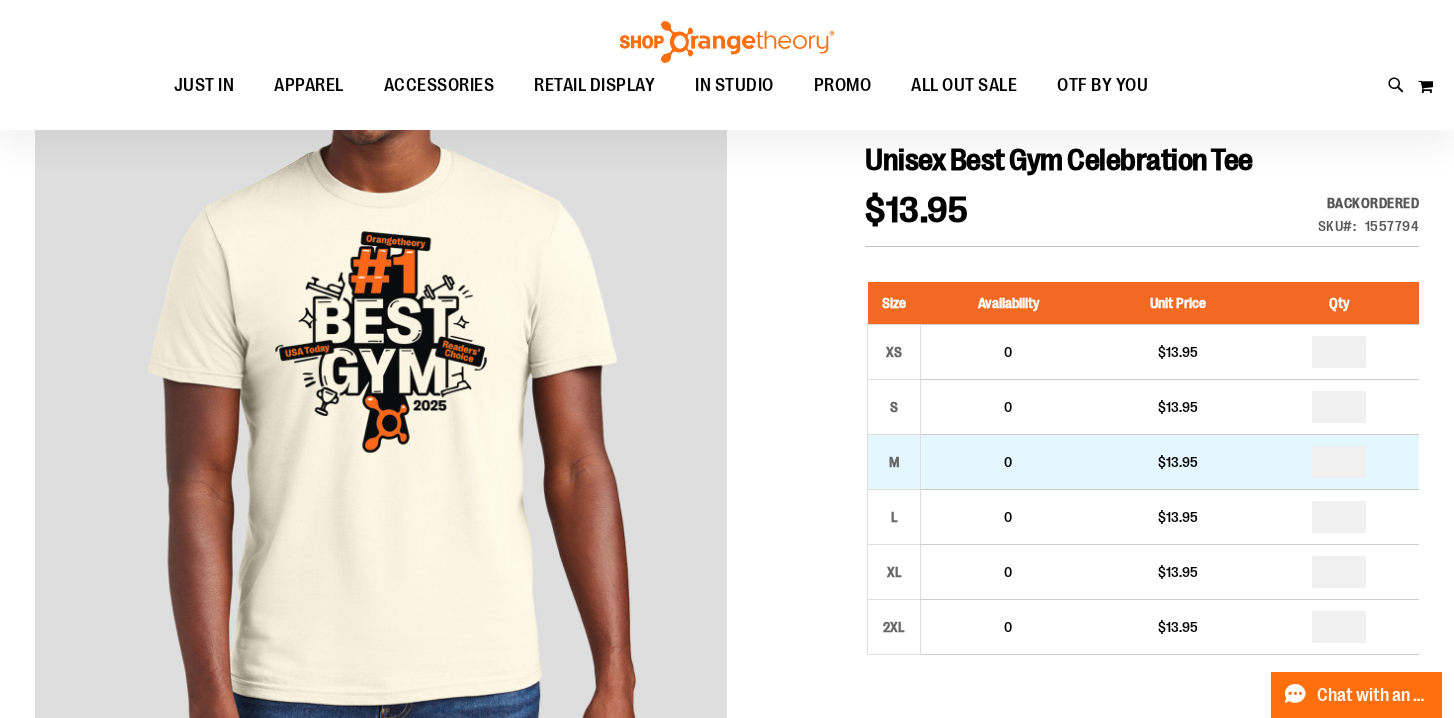 type on "*" 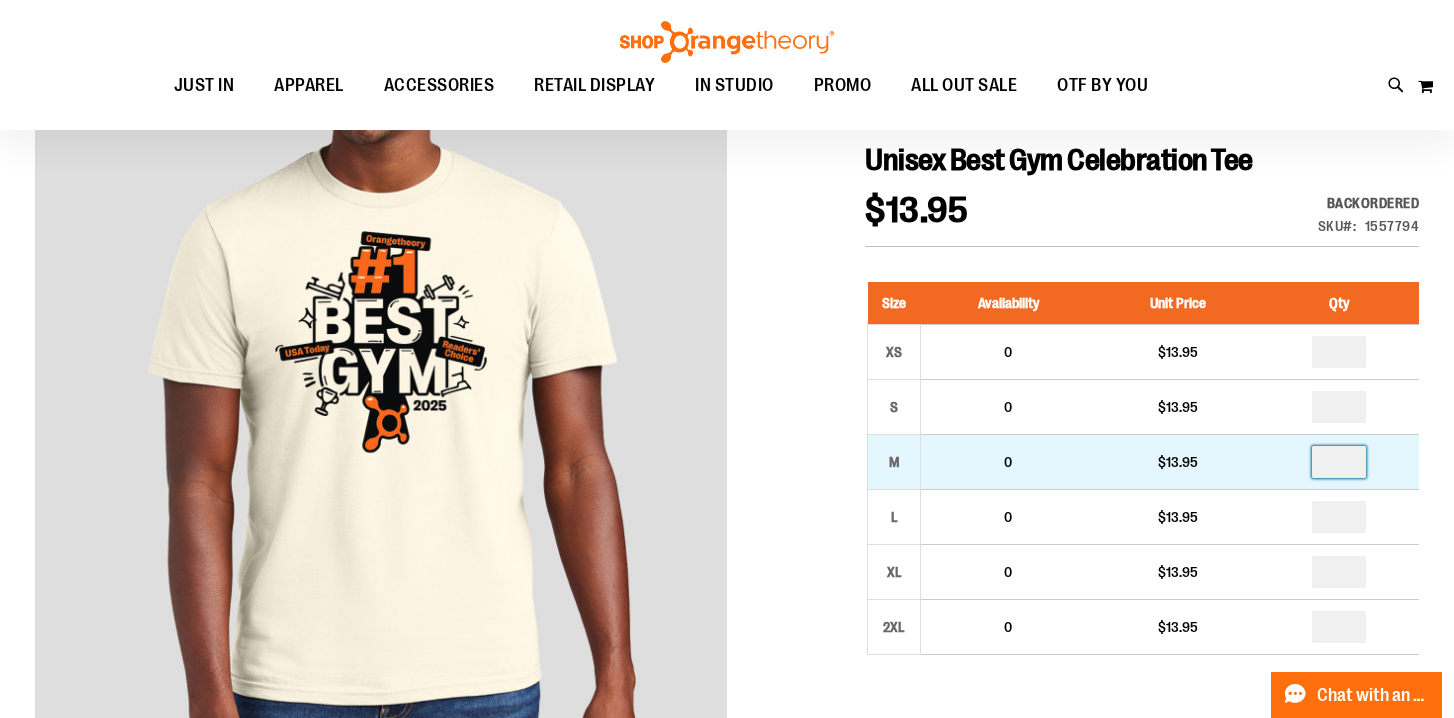 click on "*" at bounding box center [1339, 462] 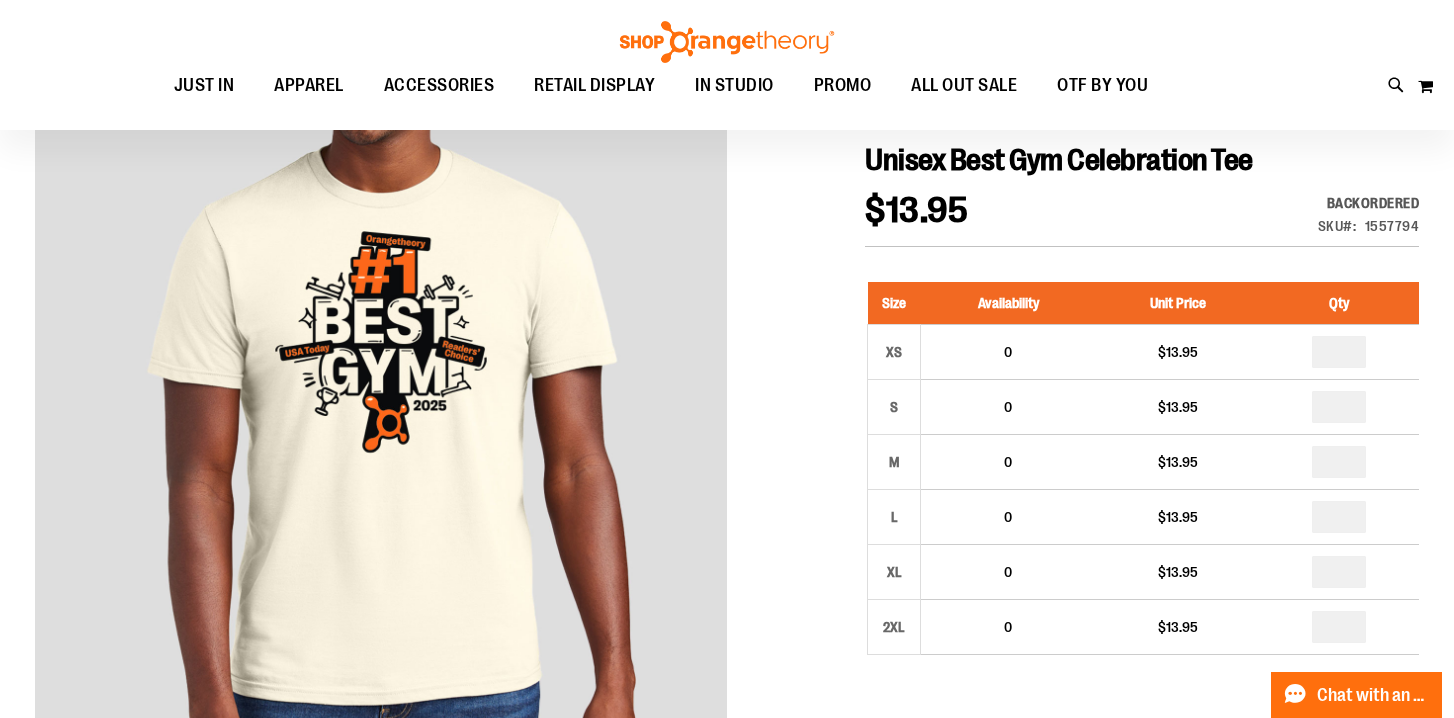 click on "Unisex Best Gym Celebration Tee
$13.95
Backordered
Only  %1  left
SKU
1557794
Size
Availability
Unit Price
Qty
XS
0
$13.95
* S" at bounding box center [1142, 741] 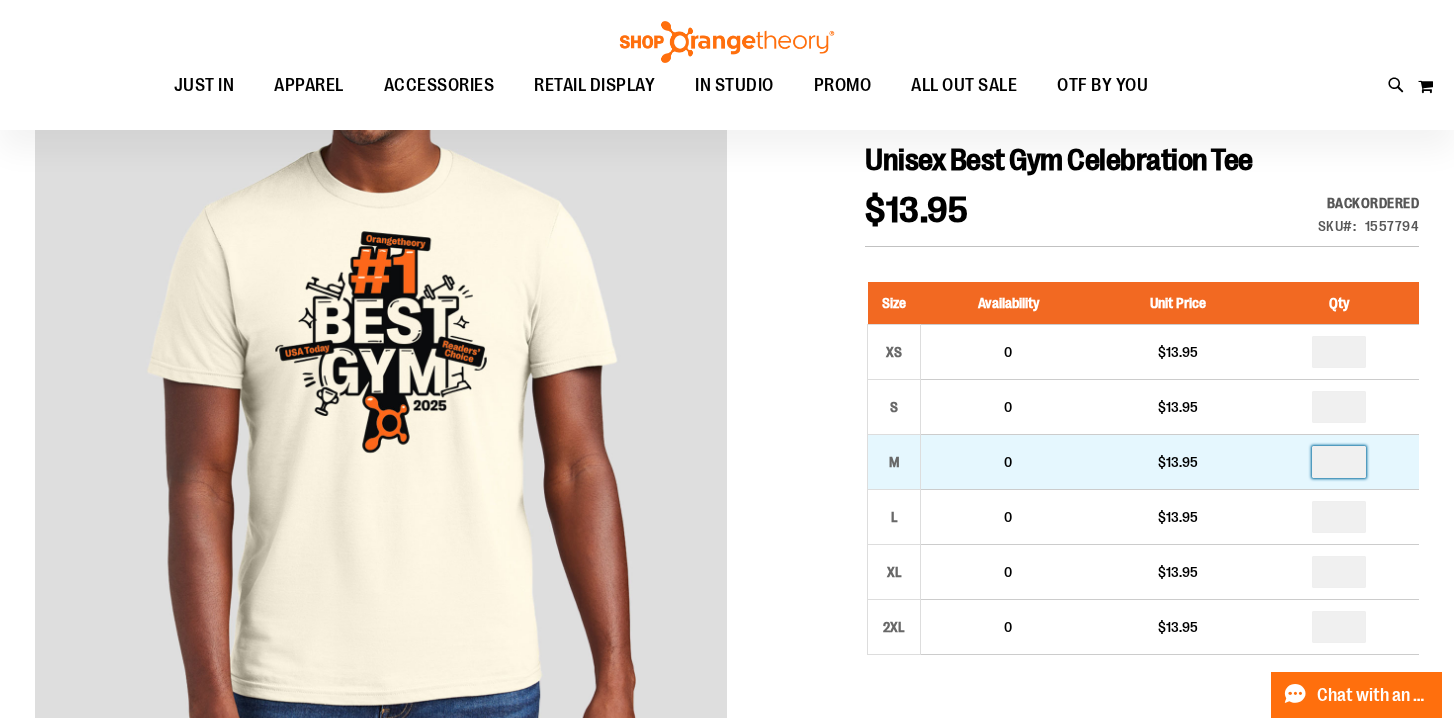 click on "*" at bounding box center (1339, 462) 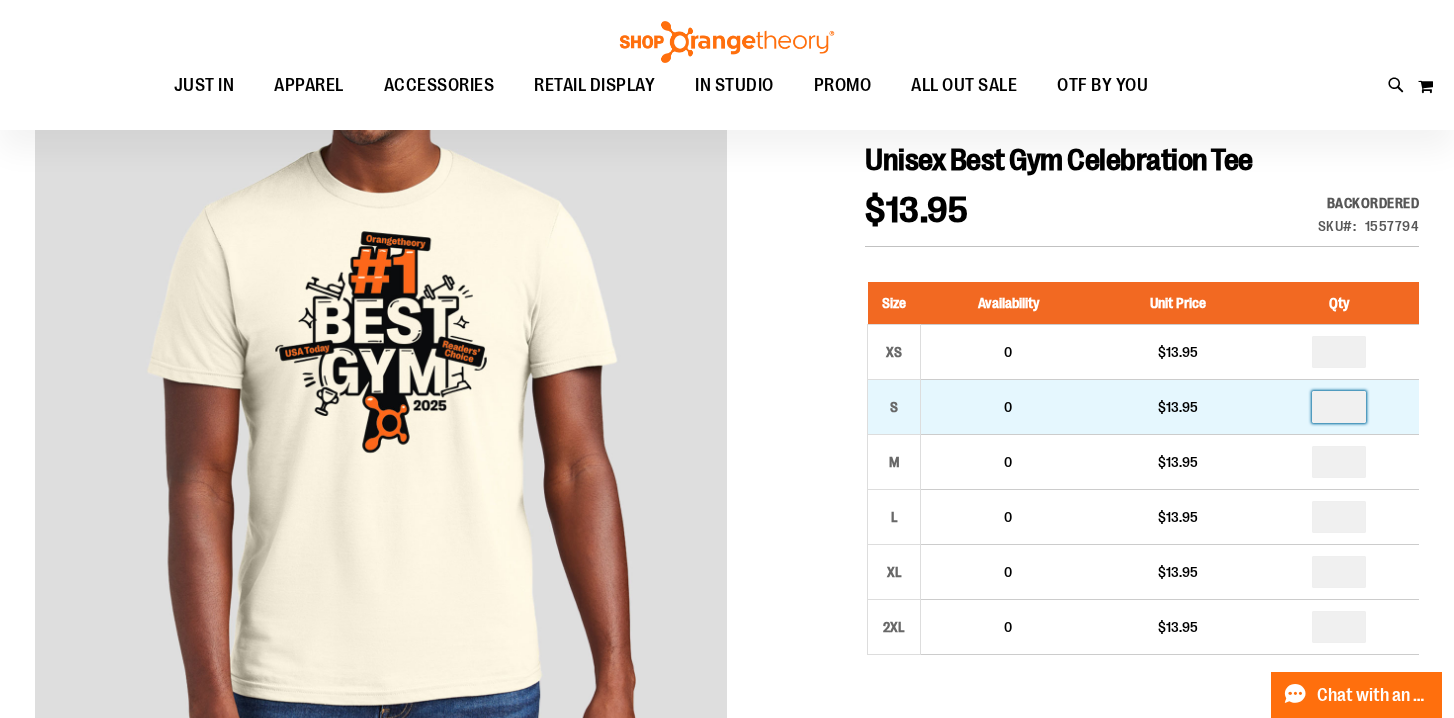 click at bounding box center [1339, 407] 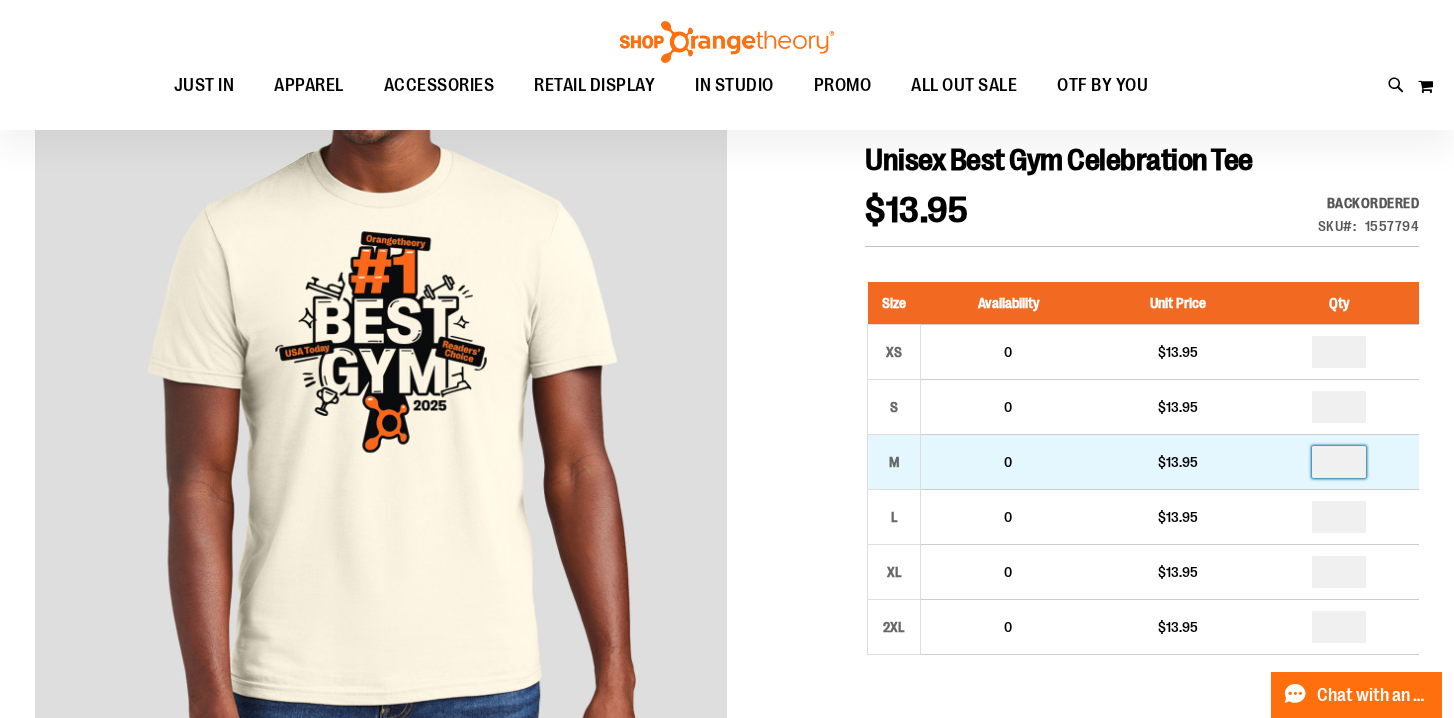 click on "*" at bounding box center [1339, 462] 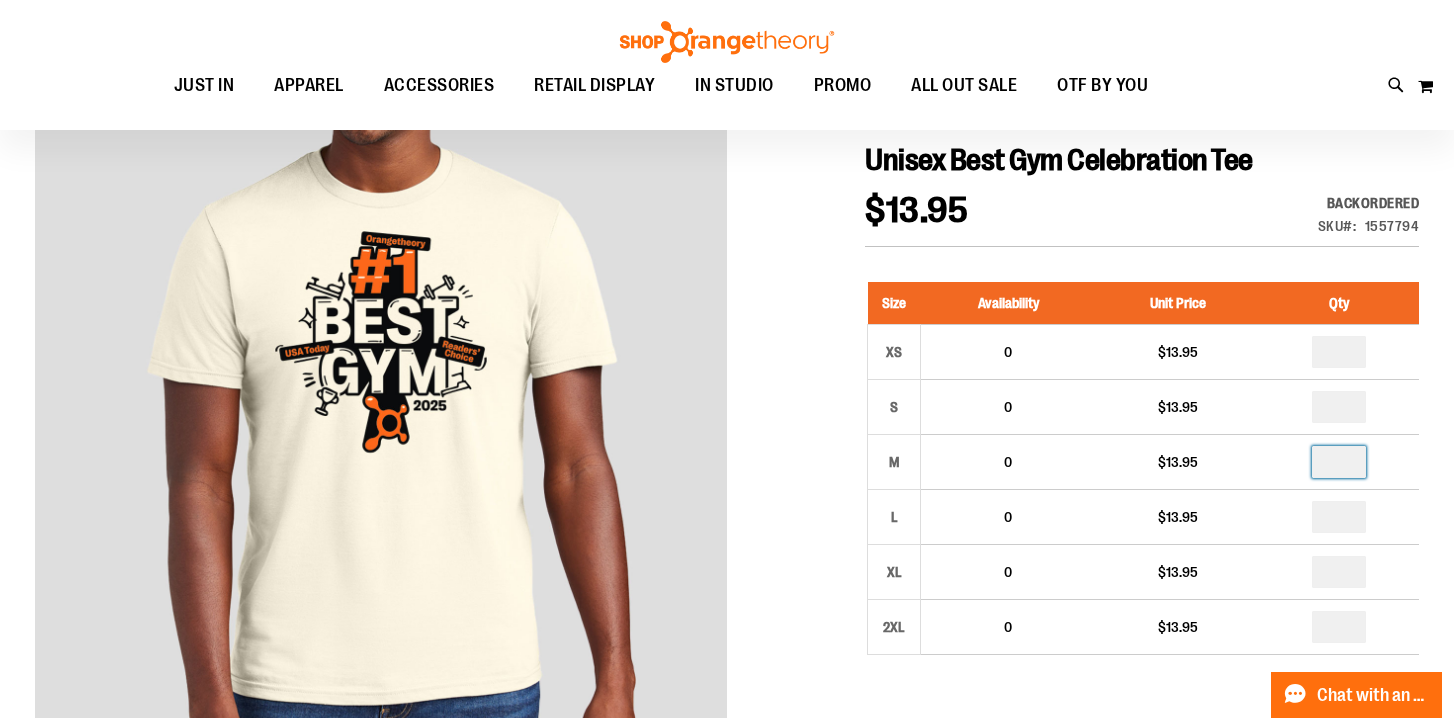 click on "Unisex Best Gym Celebration Tee
$13.95
Backordered
Only  %1  left
SKU
1557794
Size
Availability
Unit Price
Qty
XS
0
$13.95" at bounding box center (727, 1019) 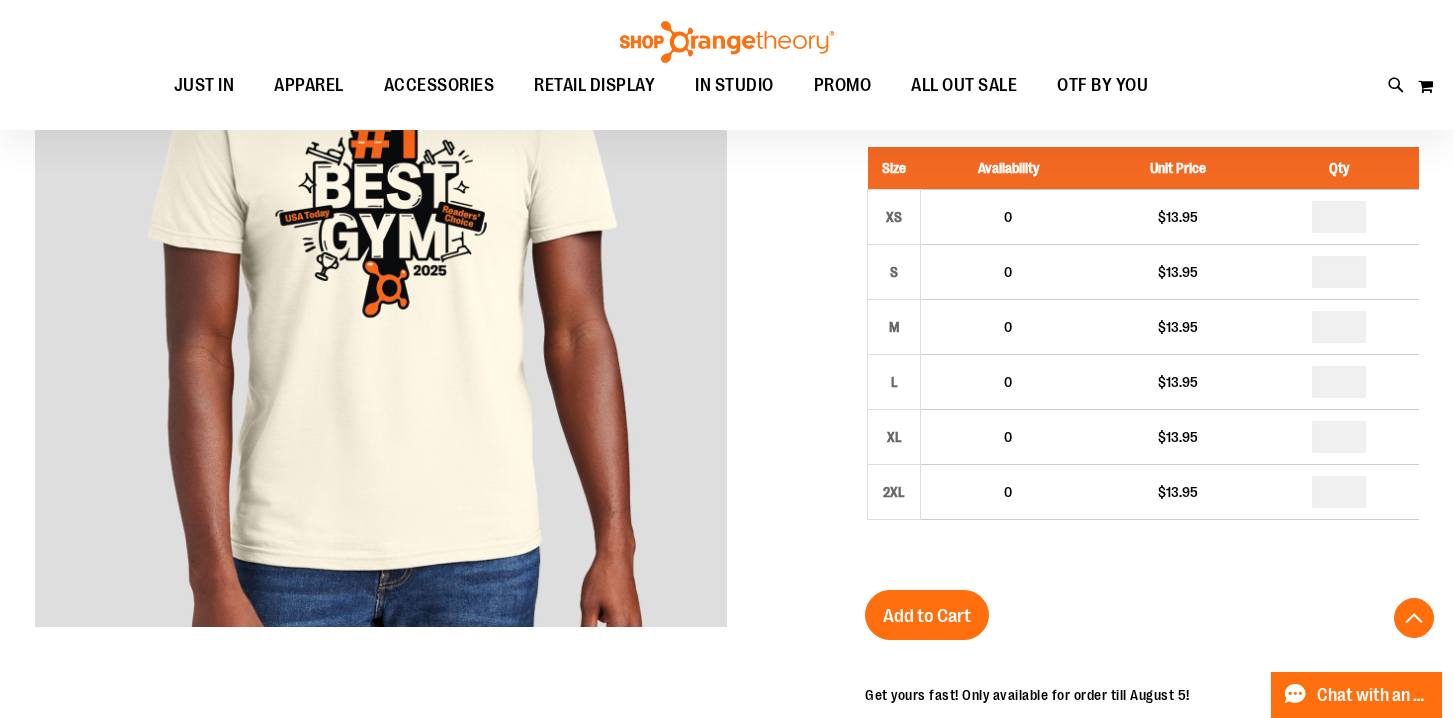 scroll, scrollTop: 335, scrollLeft: 0, axis: vertical 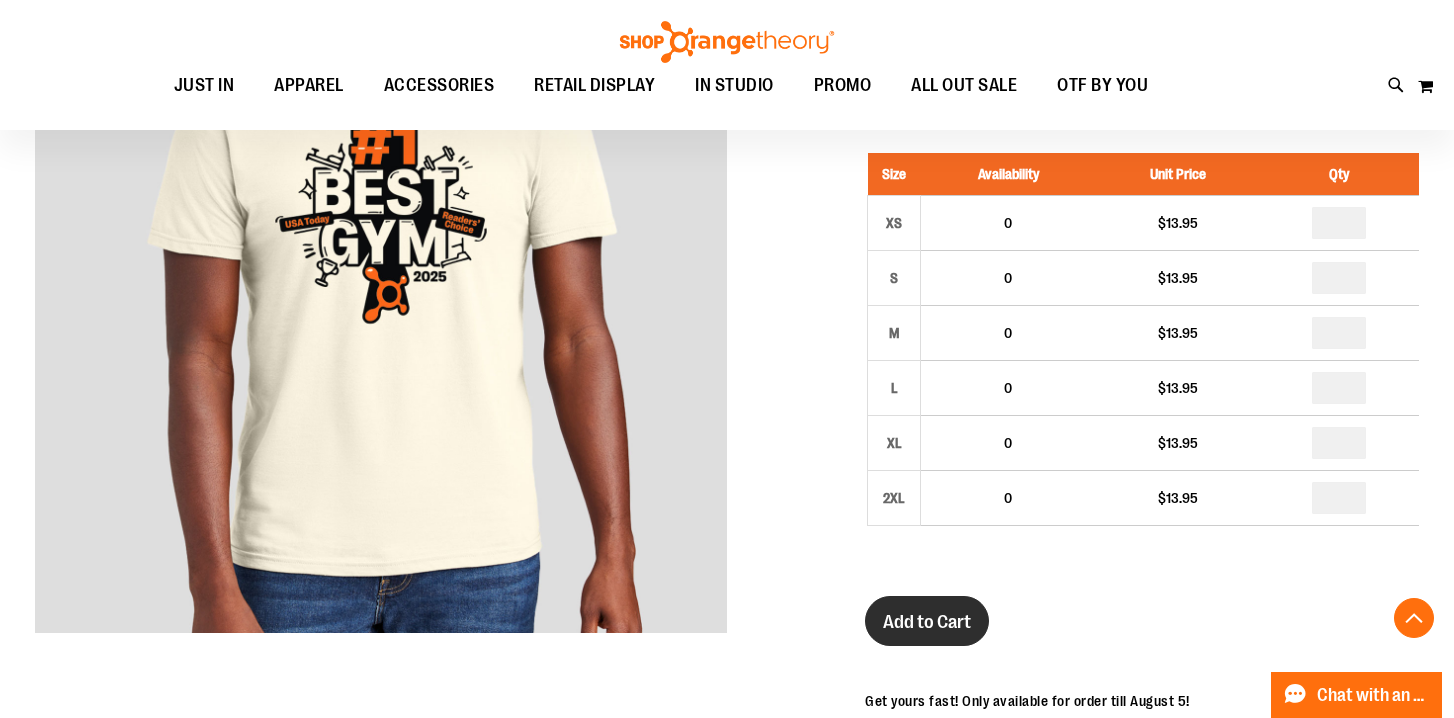 click on "Add to Cart" at bounding box center (927, 622) 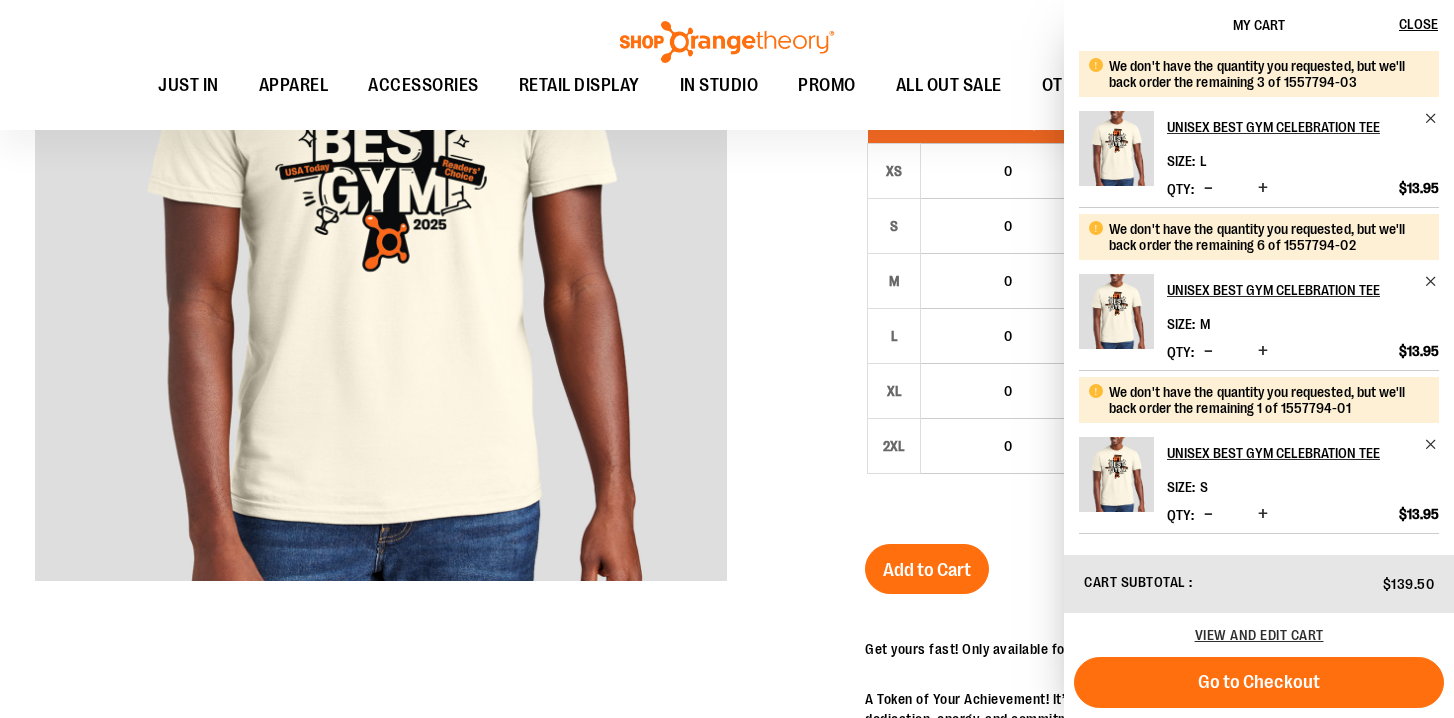scroll, scrollTop: 389, scrollLeft: 0, axis: vertical 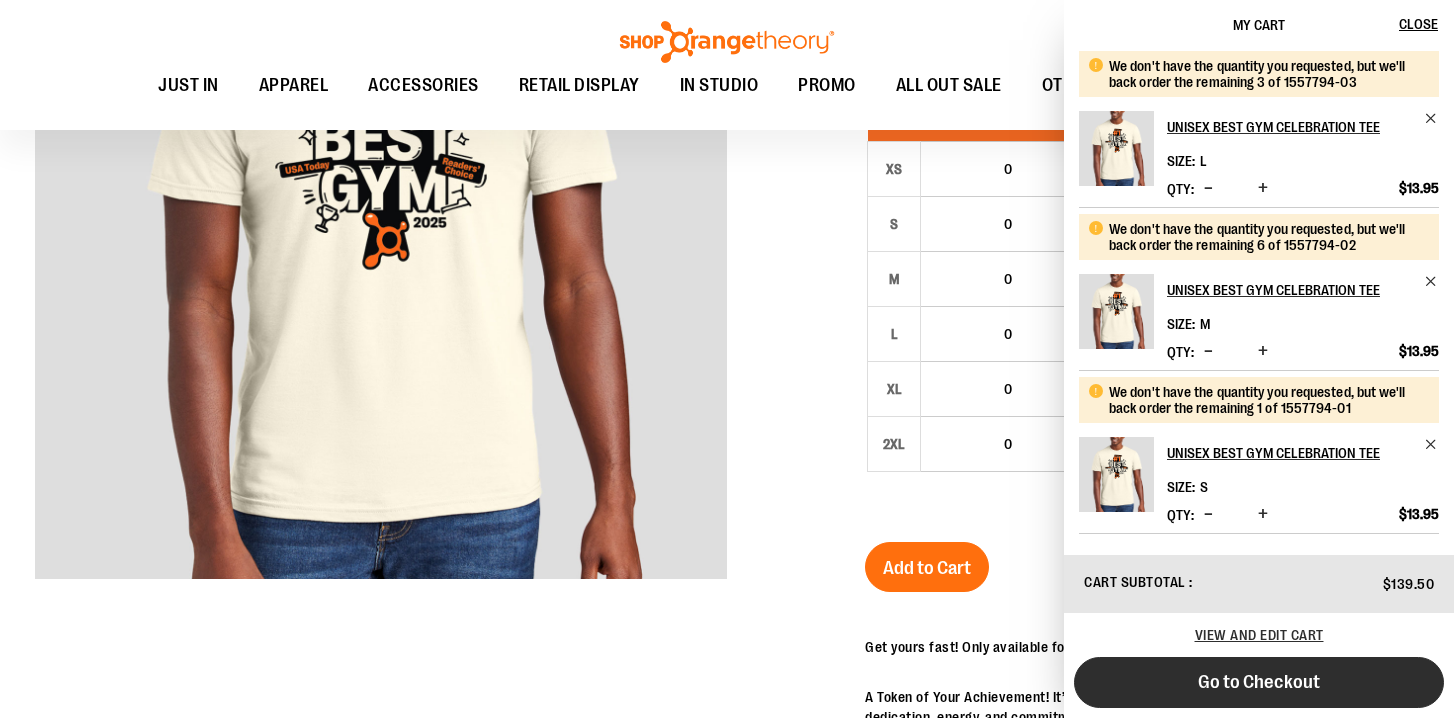 click on "Go to Checkout" at bounding box center (1259, 682) 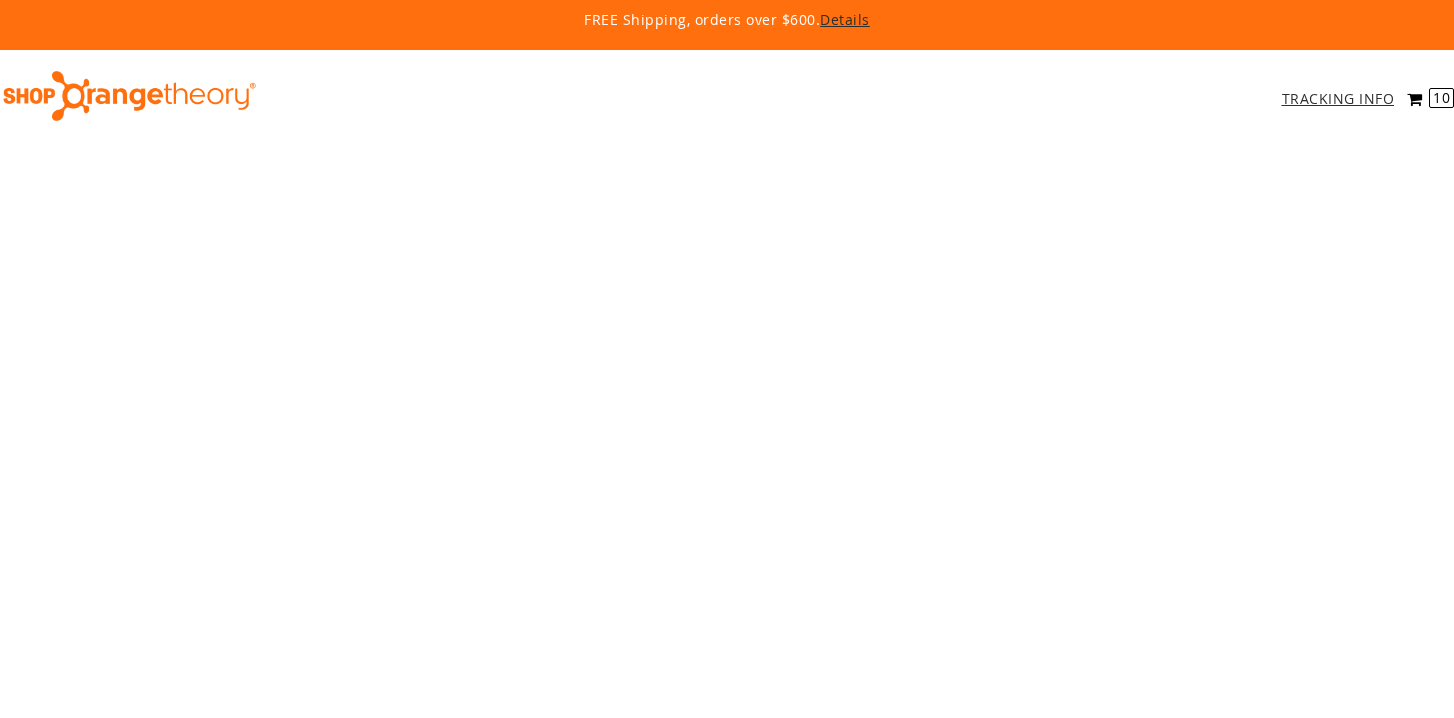 scroll, scrollTop: 0, scrollLeft: 0, axis: both 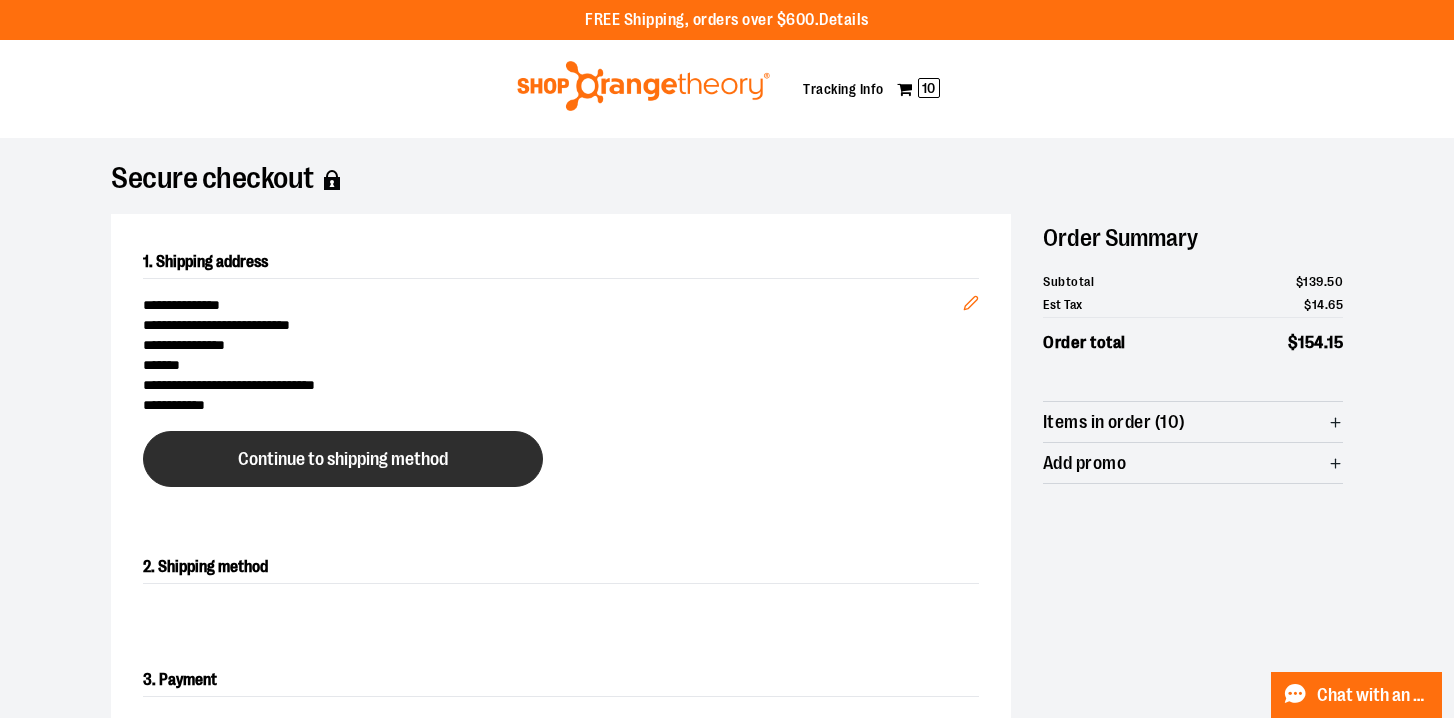 click on "Continue to shipping method" at bounding box center (343, 459) 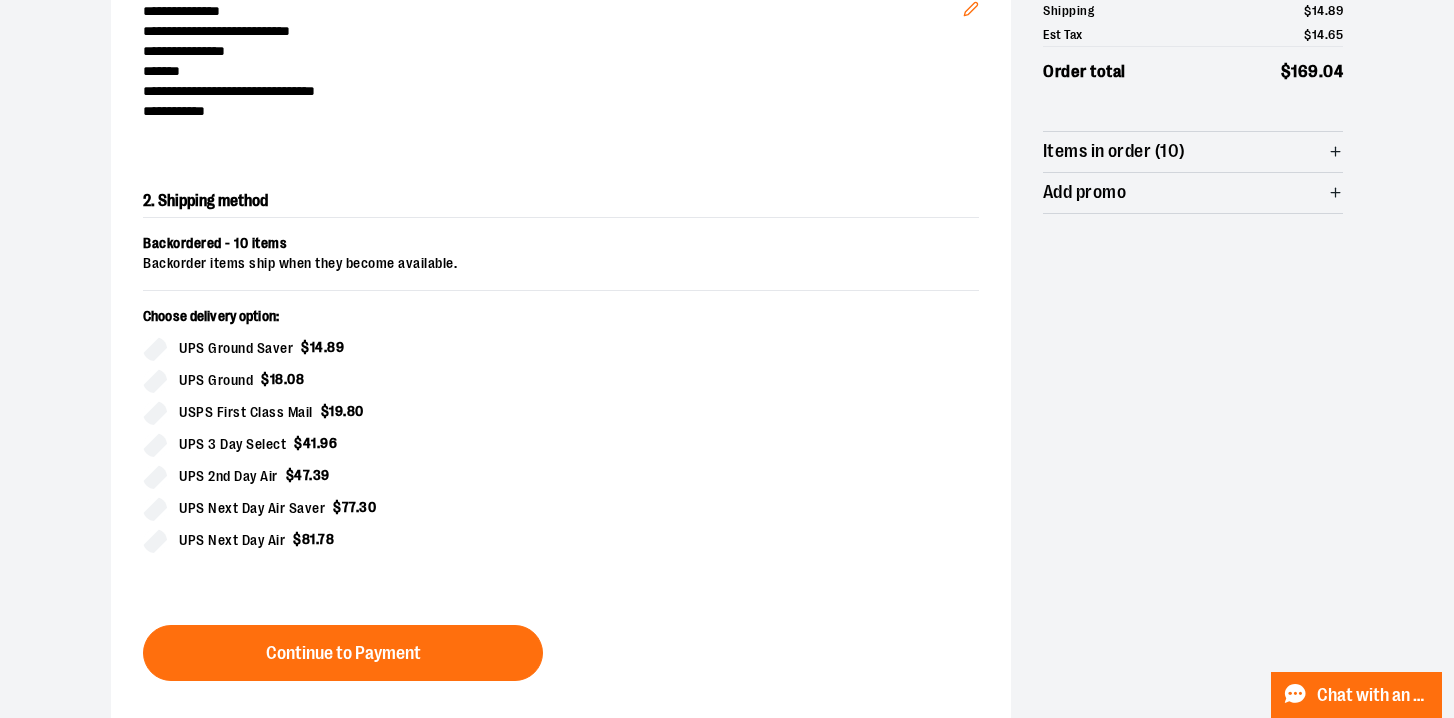 scroll, scrollTop: 361, scrollLeft: 0, axis: vertical 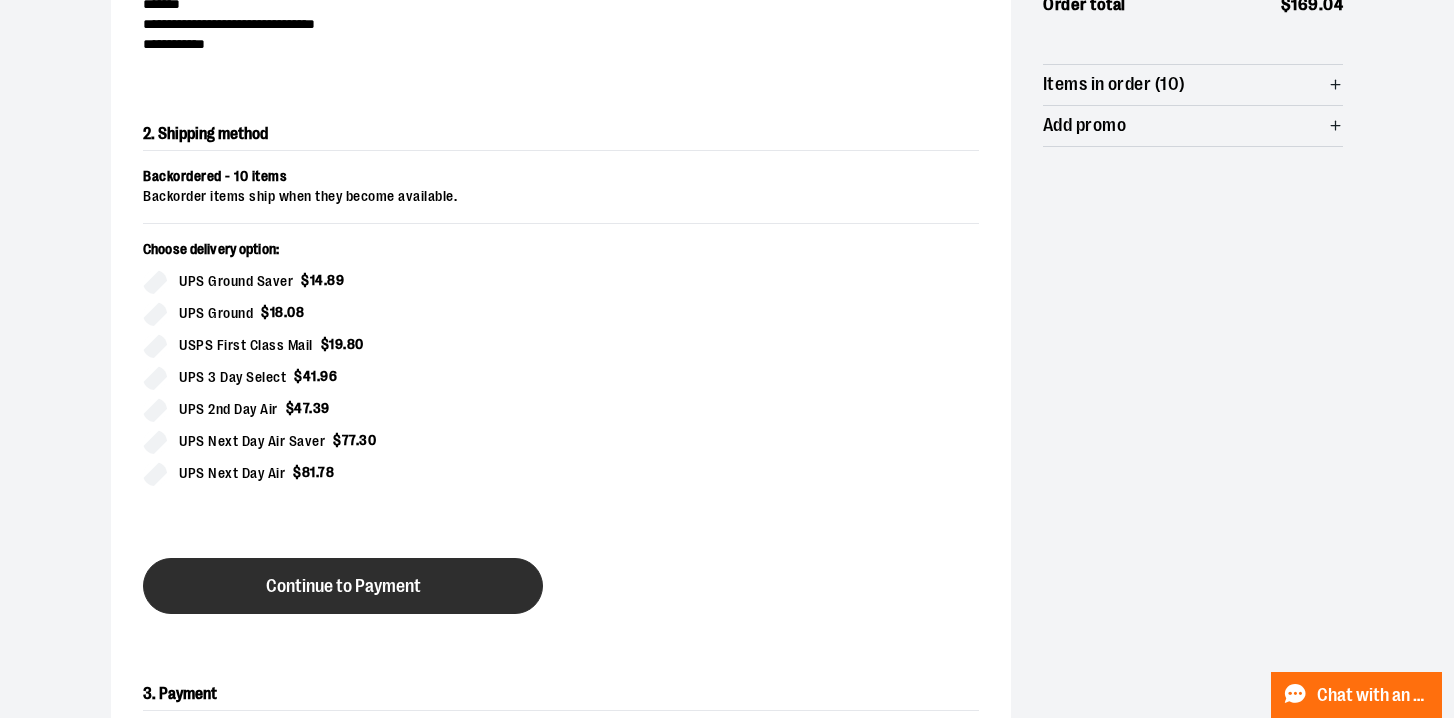 click on "Continue to Payment" at bounding box center [343, 586] 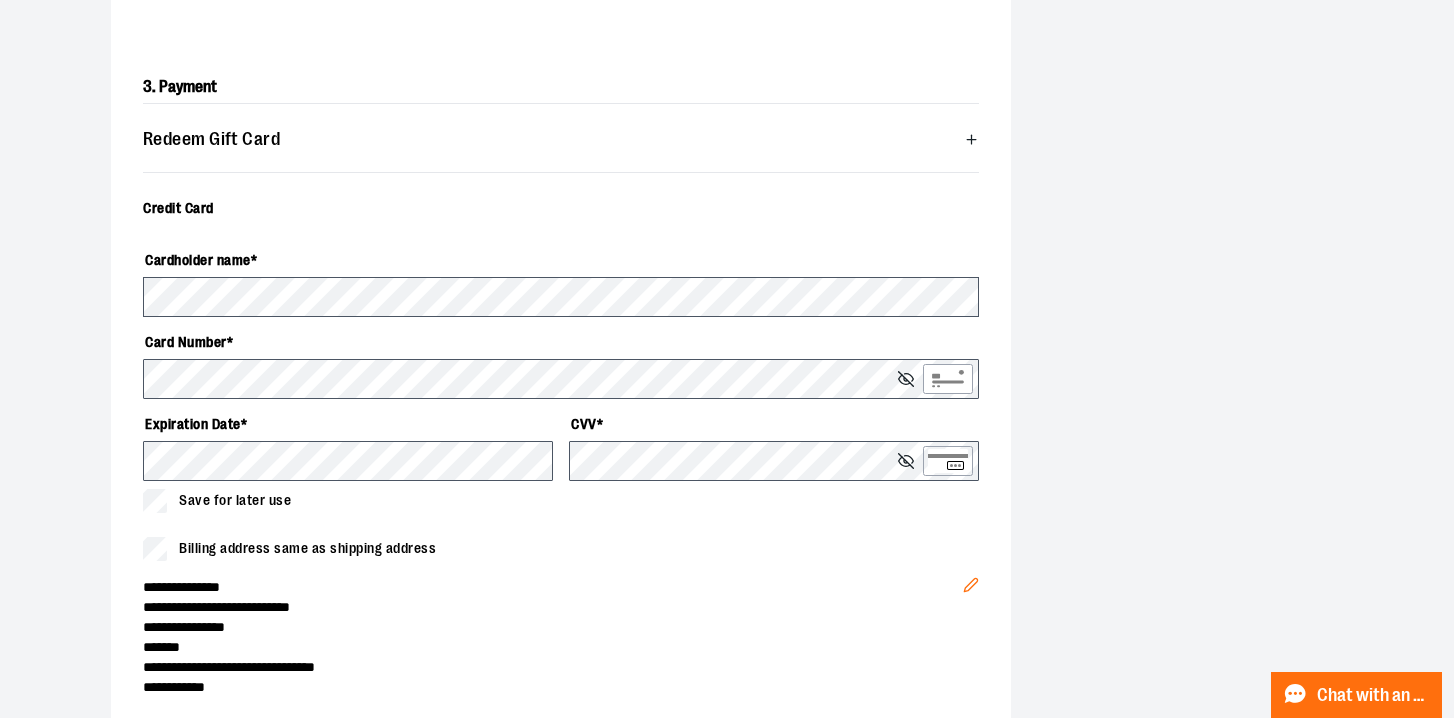 scroll, scrollTop: 0, scrollLeft: 0, axis: both 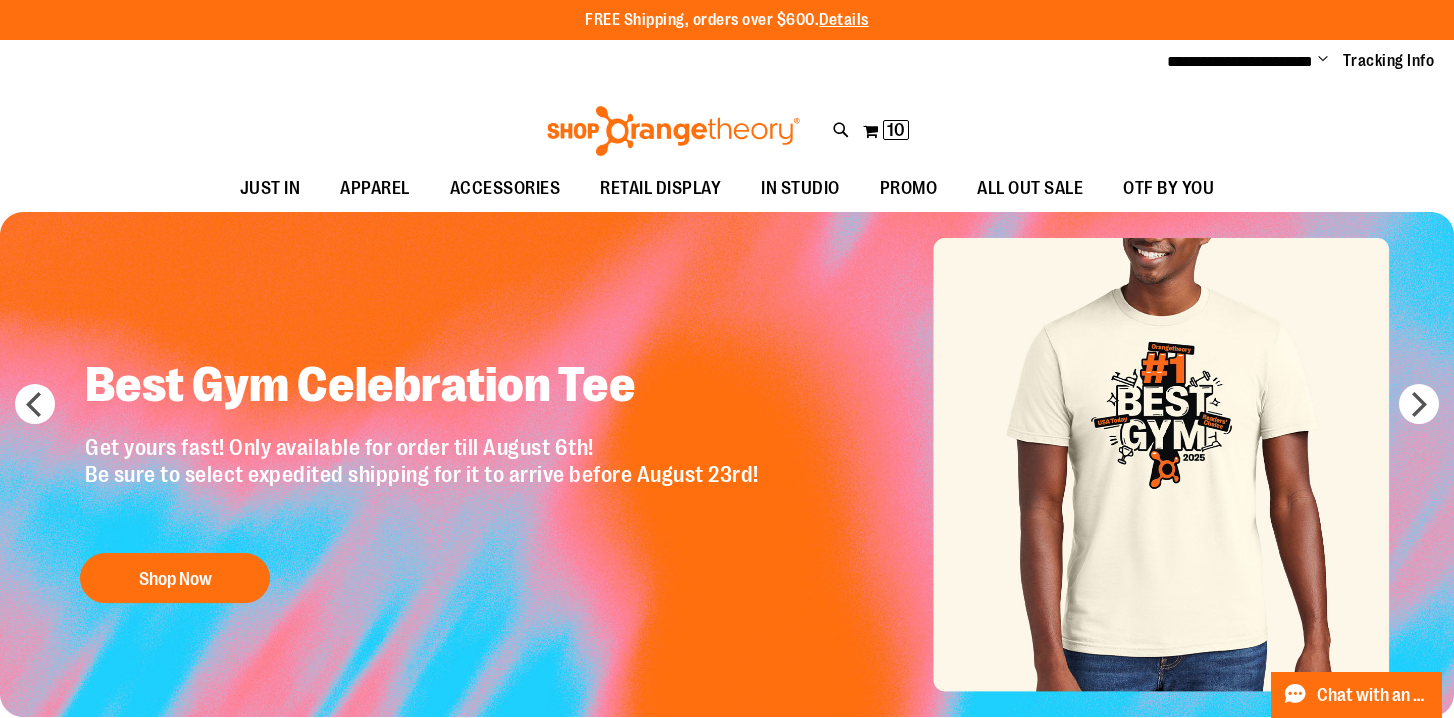 type on "**********" 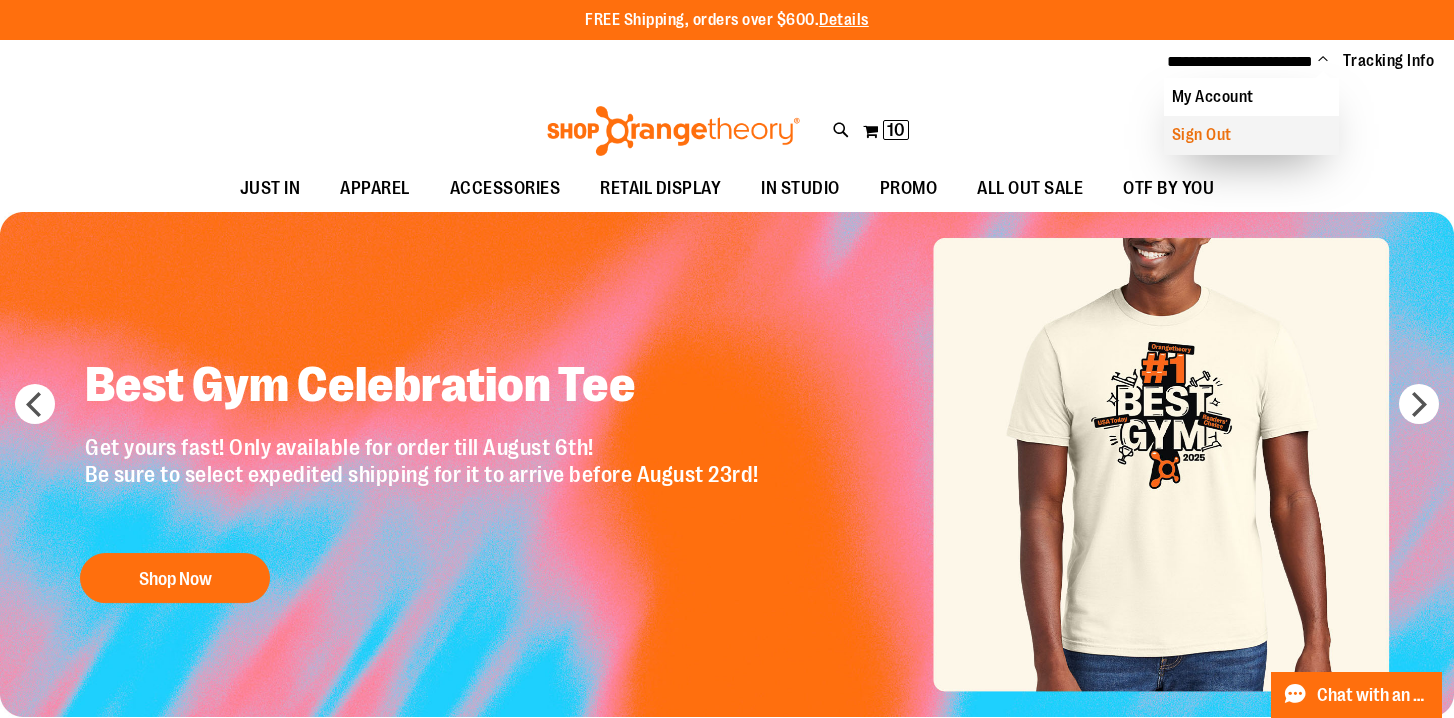 click on "Sign Out" at bounding box center [1251, 135] 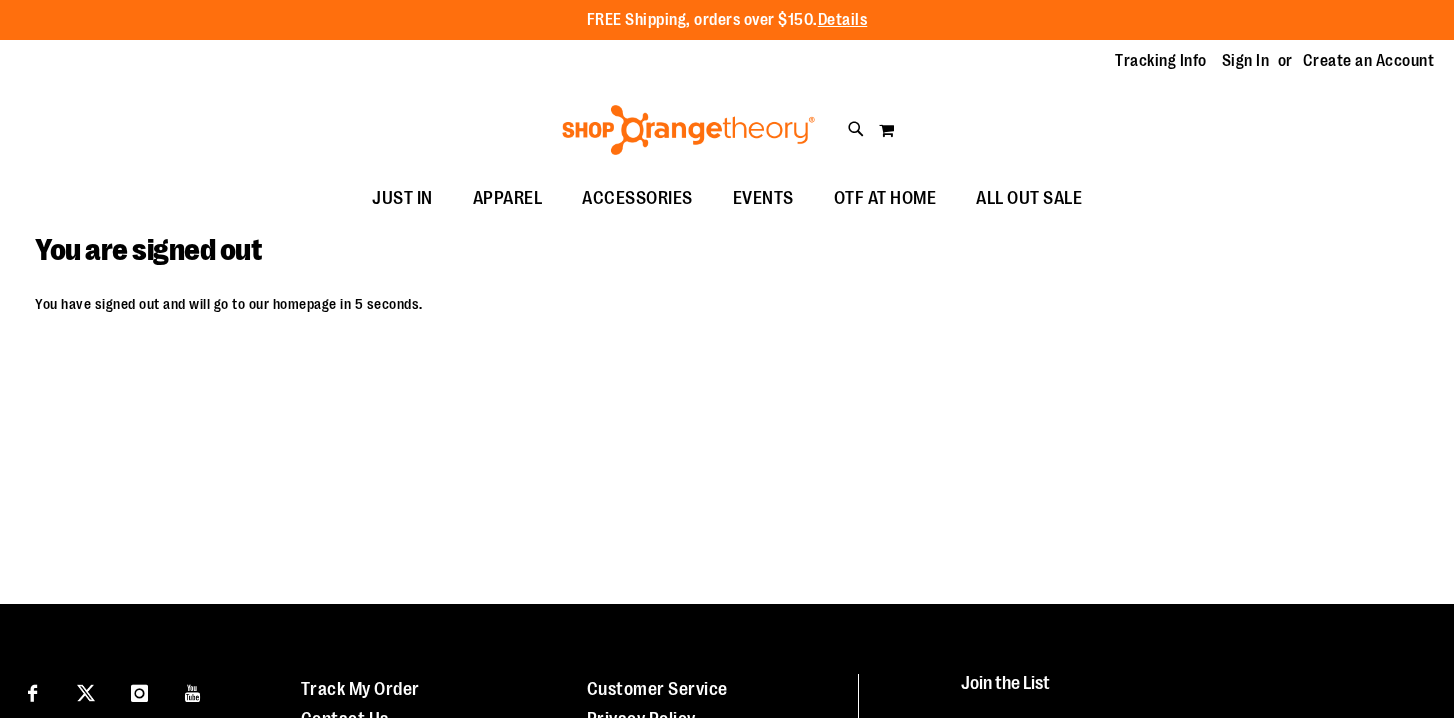 scroll, scrollTop: 0, scrollLeft: 0, axis: both 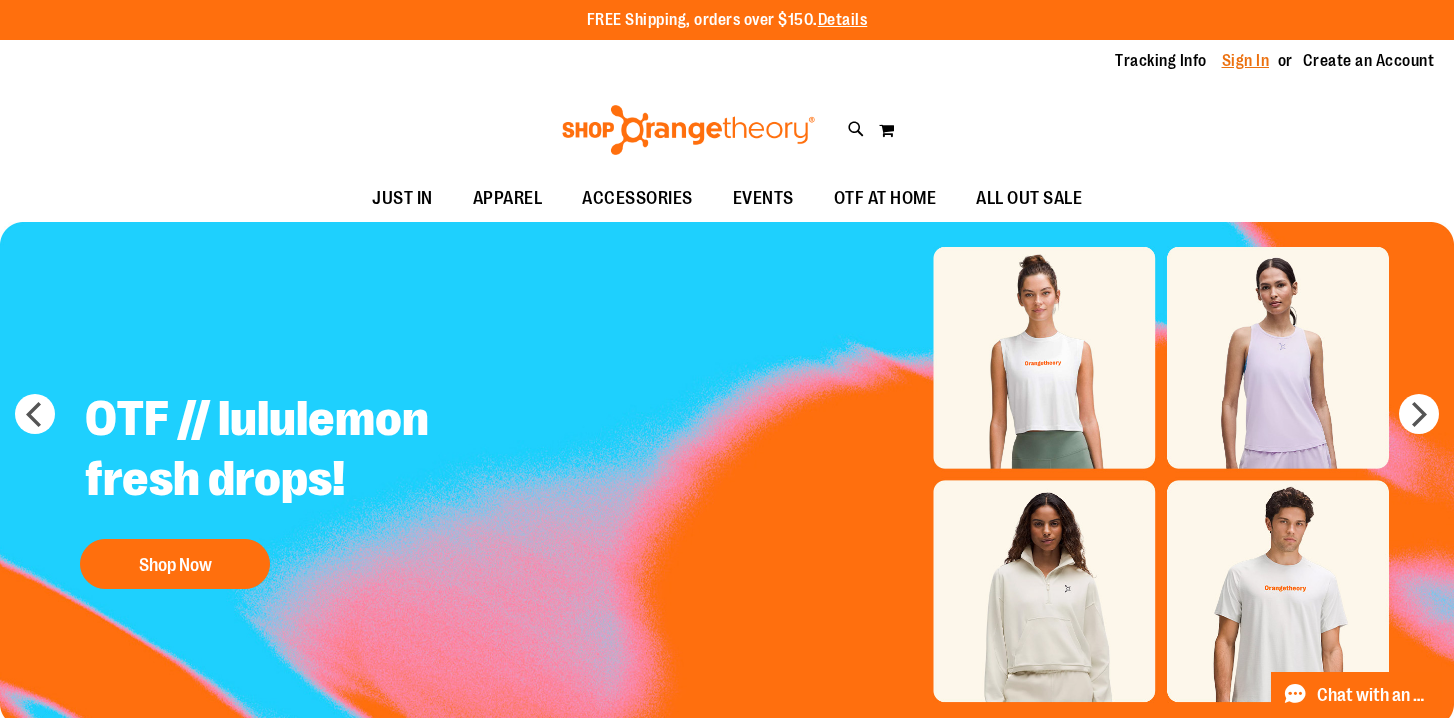 type on "**********" 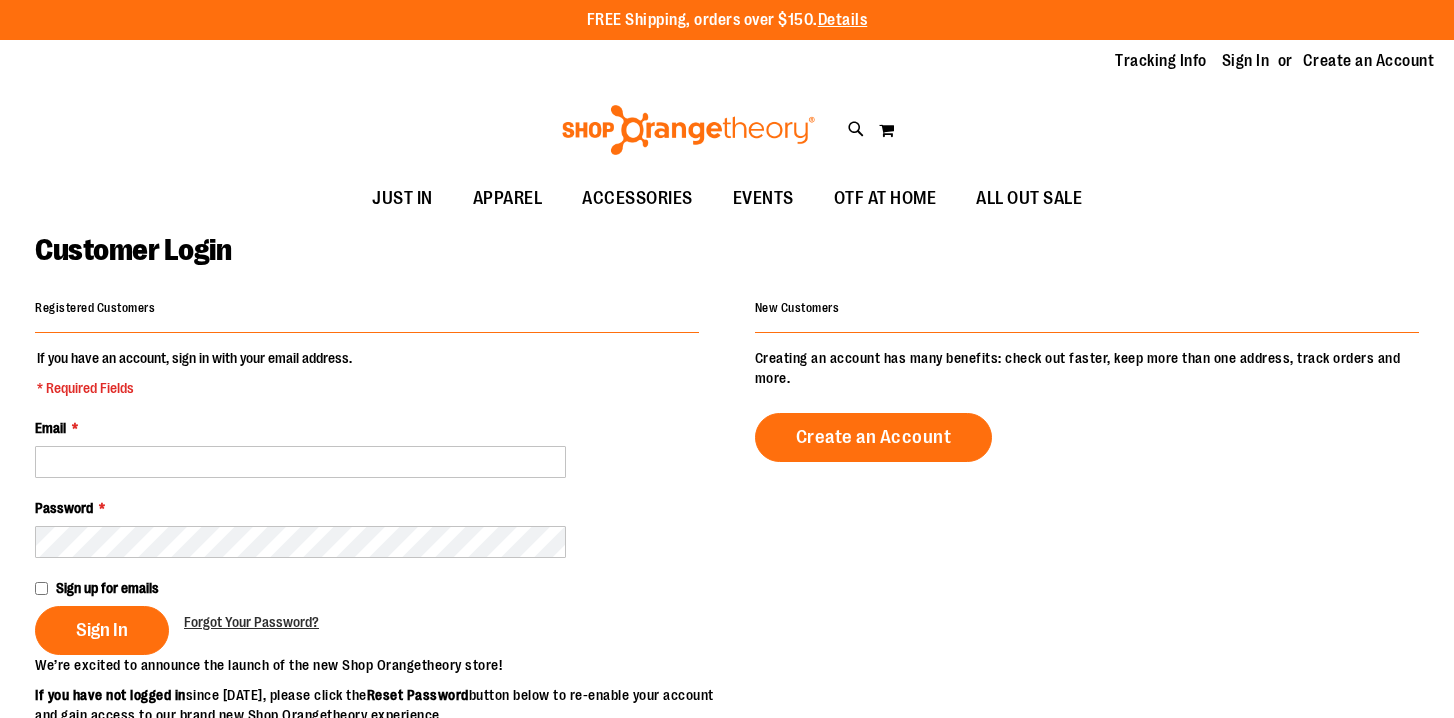 scroll, scrollTop: 0, scrollLeft: 0, axis: both 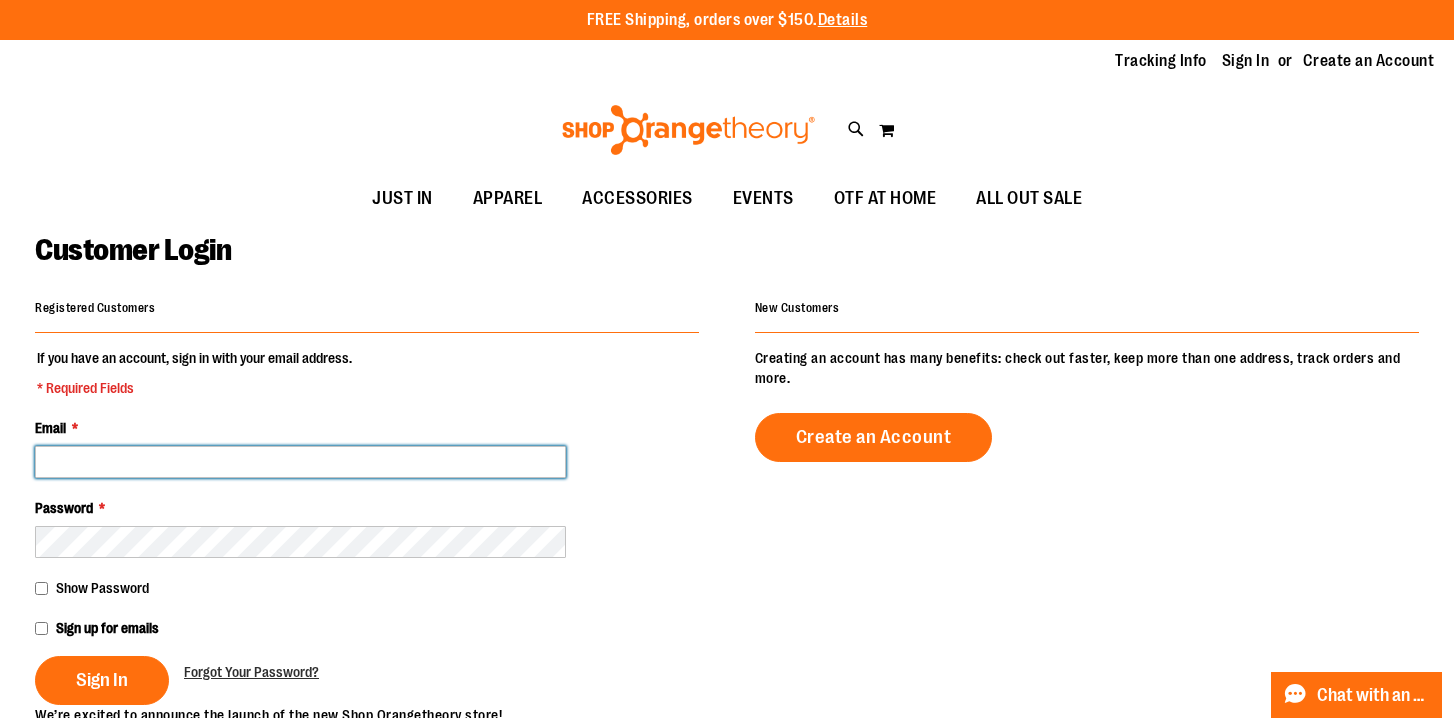 type on "**********" 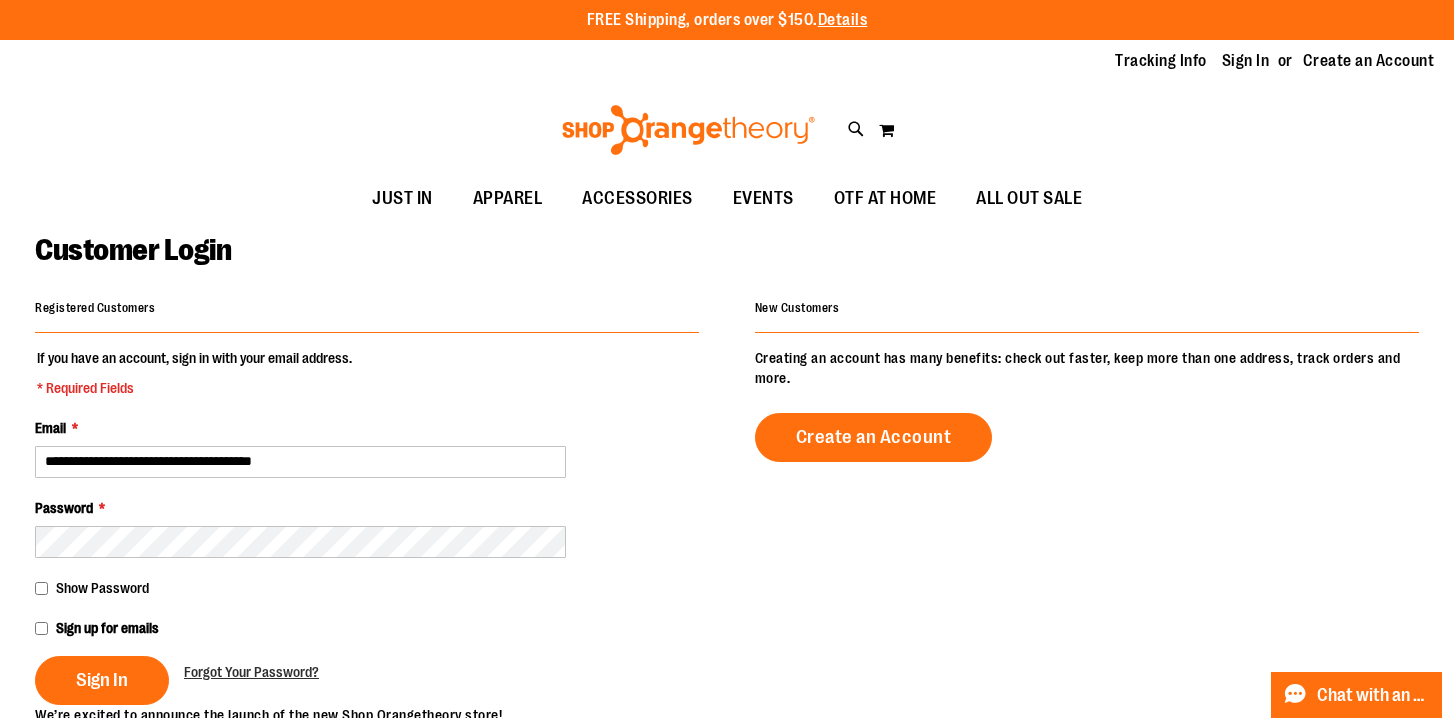 type on "**********" 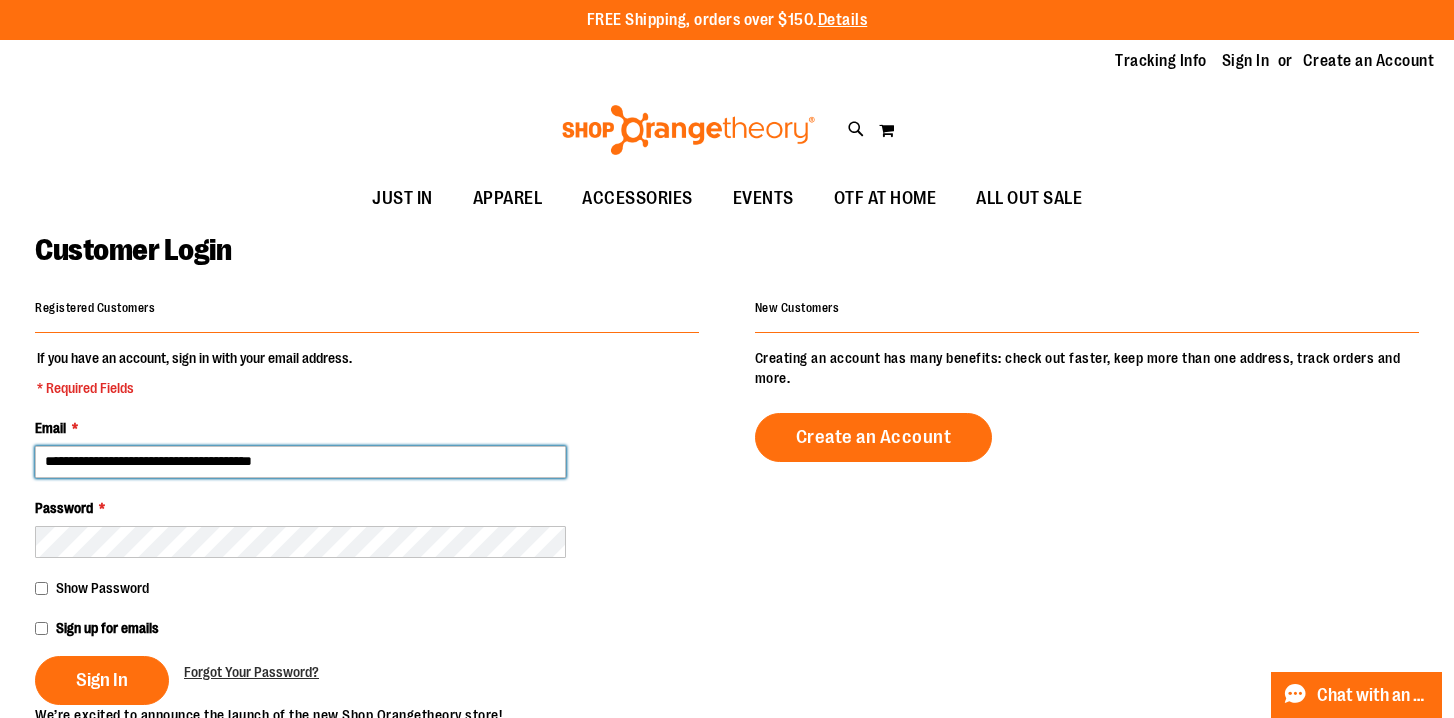 click on "**********" at bounding box center [300, 462] 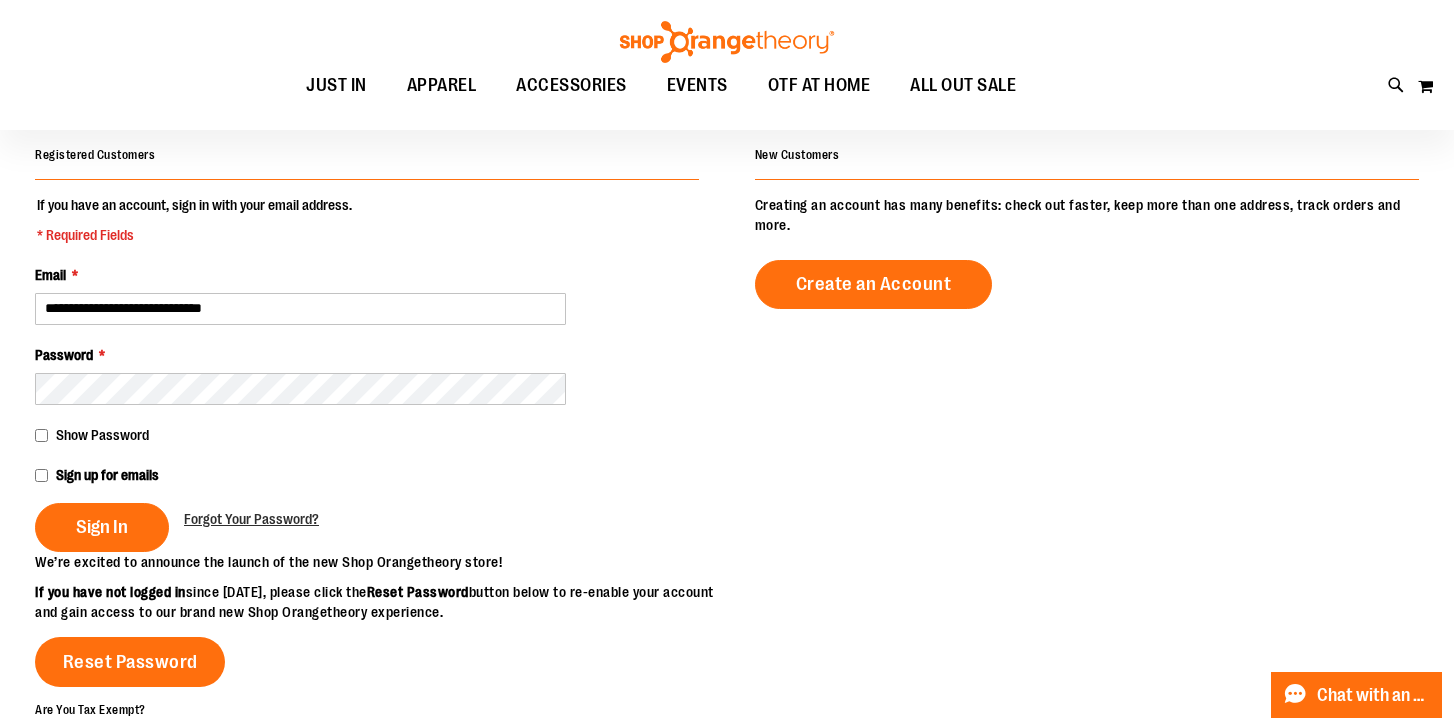 scroll, scrollTop: 163, scrollLeft: 0, axis: vertical 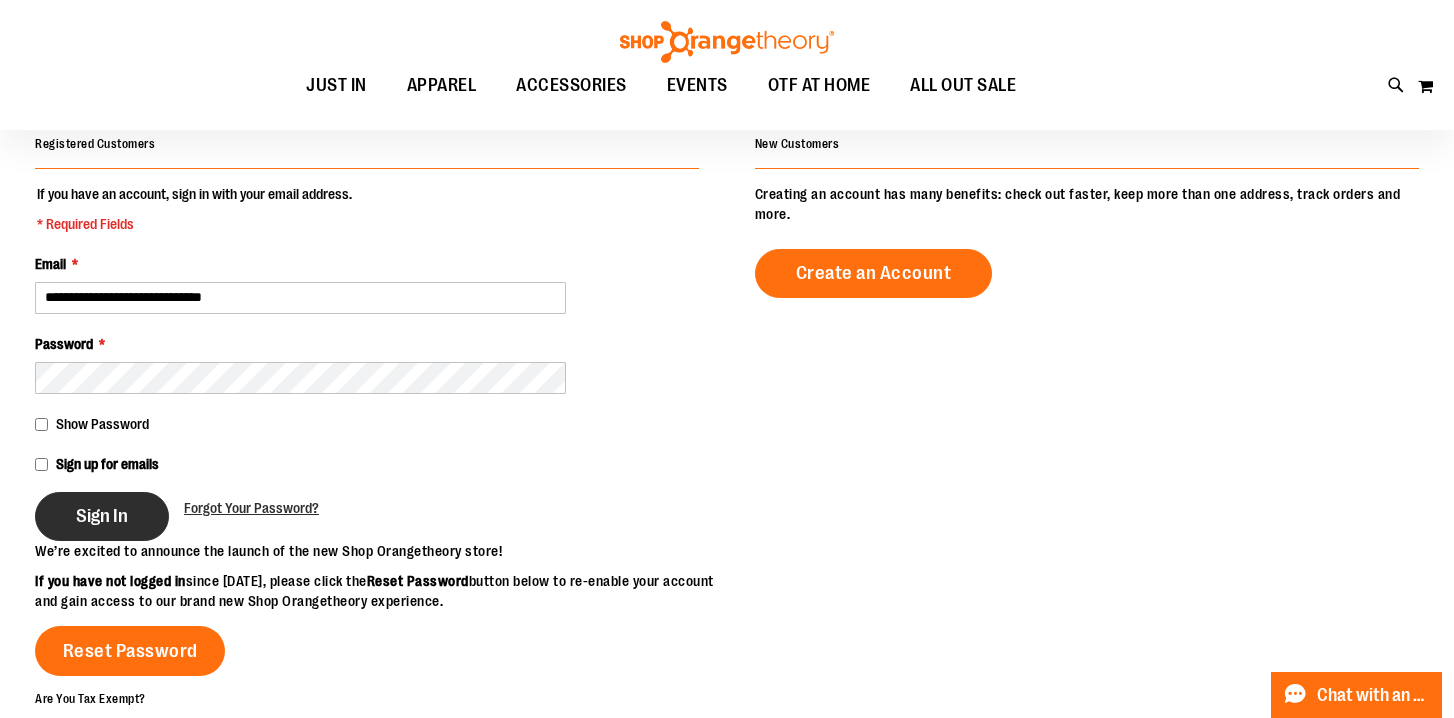 click on "Sign In" at bounding box center [102, 516] 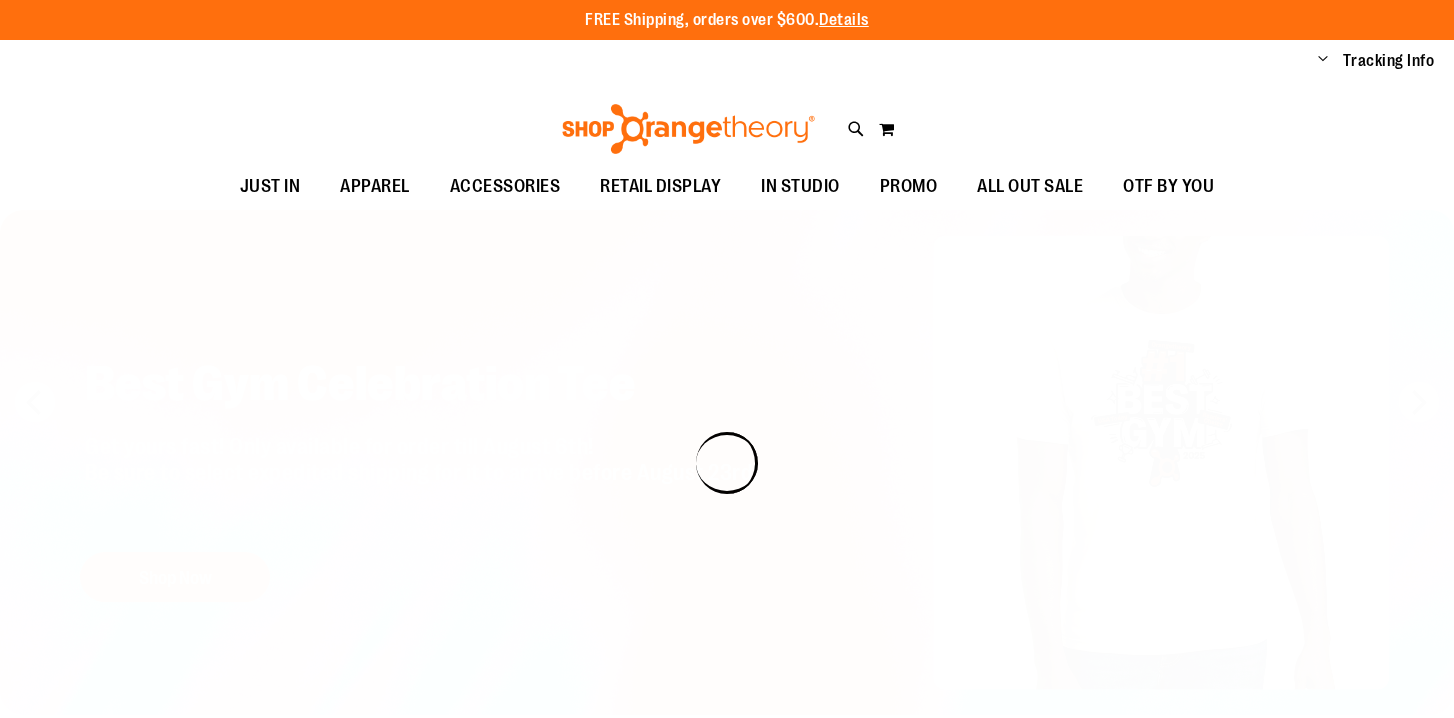scroll, scrollTop: 0, scrollLeft: 0, axis: both 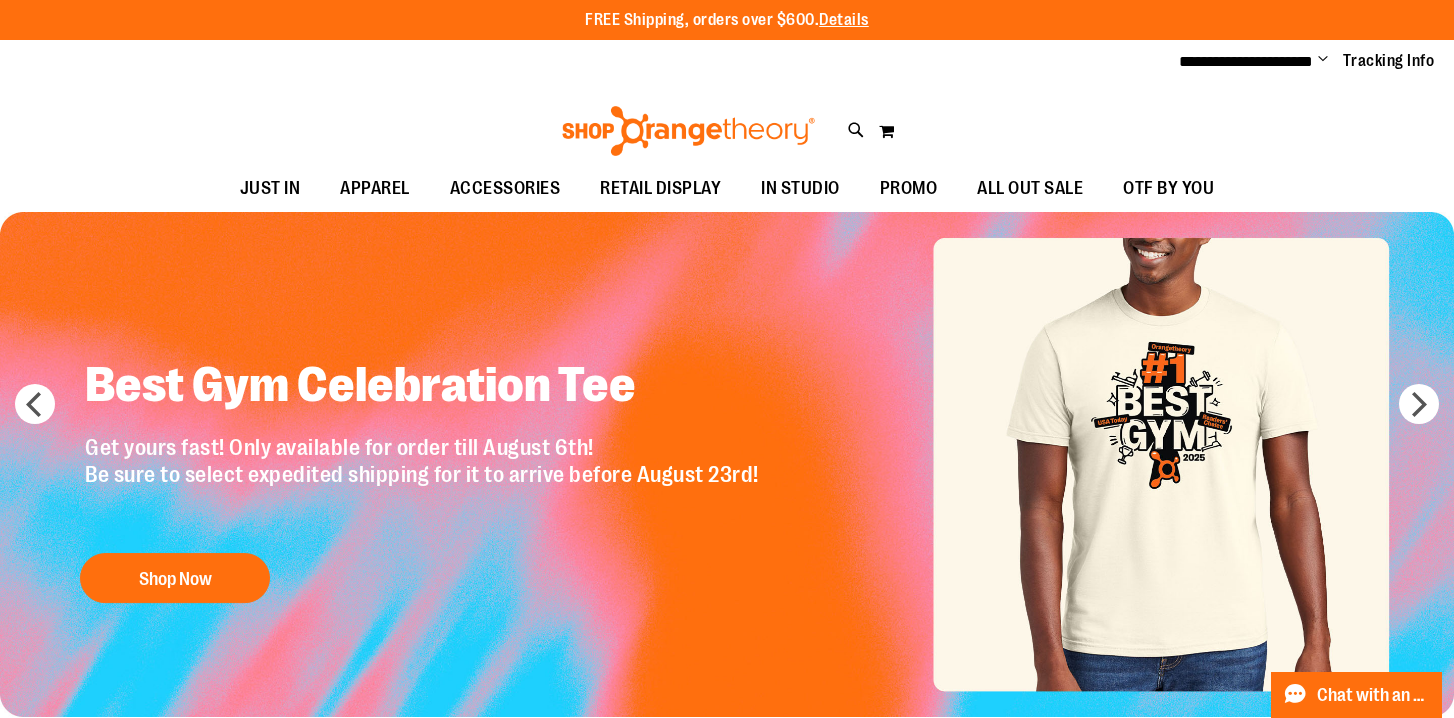 type on "**********" 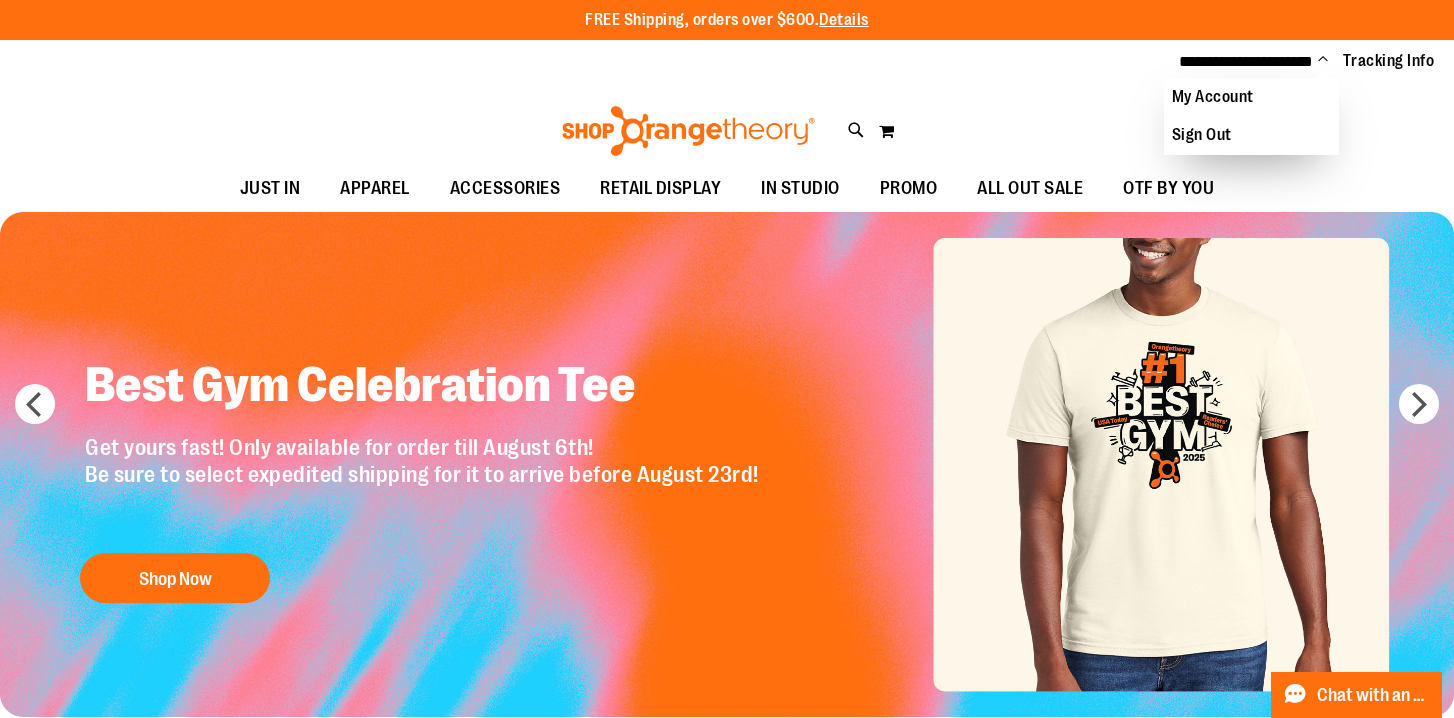 click on "Toggle Nav
Search
Popular Suggestions
Advanced Search" at bounding box center [727, 125] 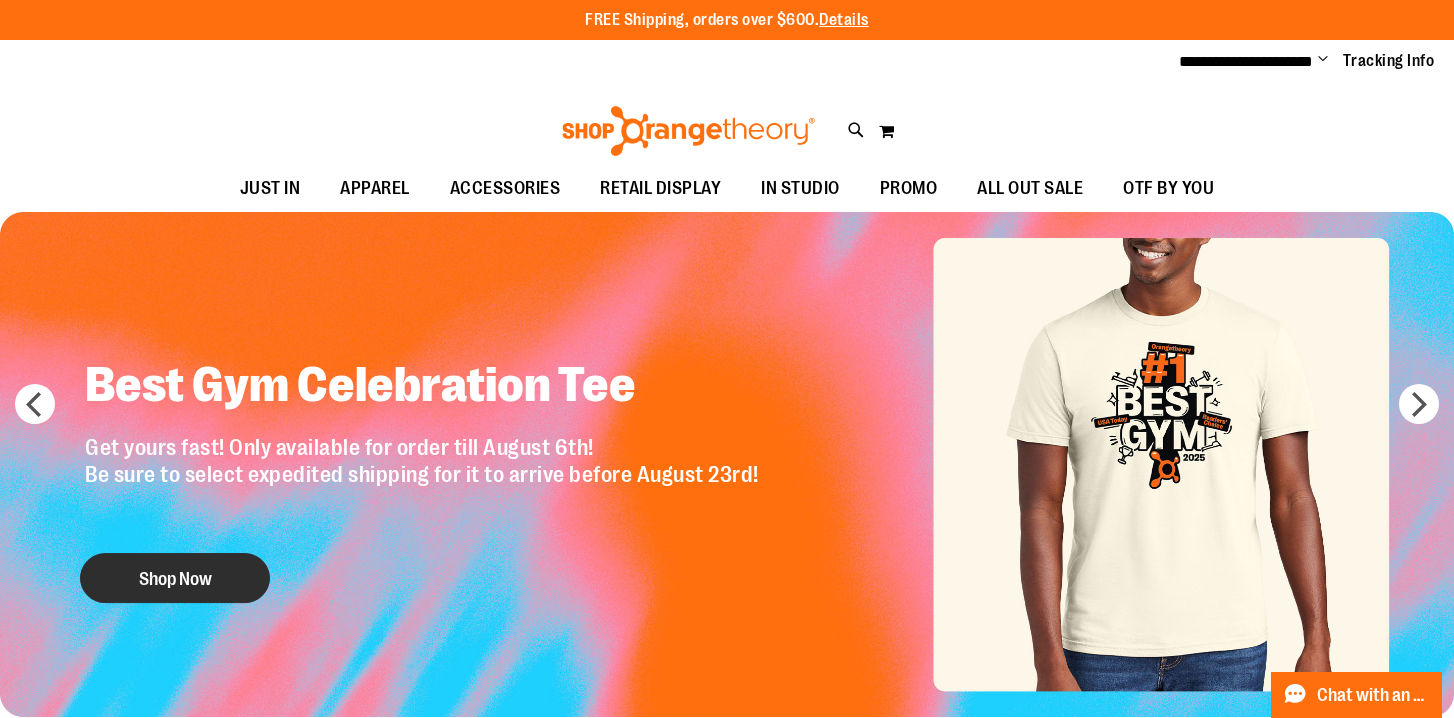 click on "Shop Now" at bounding box center (175, 578) 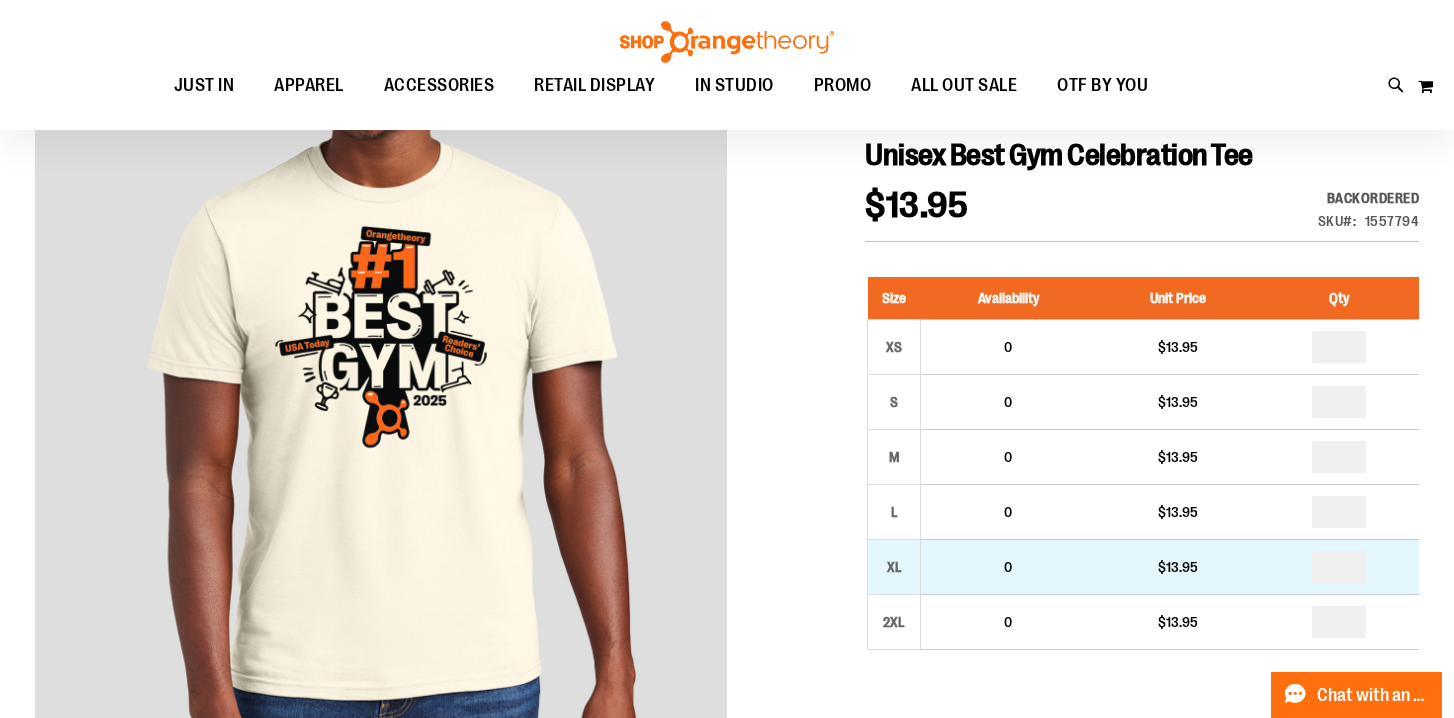 scroll, scrollTop: 234, scrollLeft: 0, axis: vertical 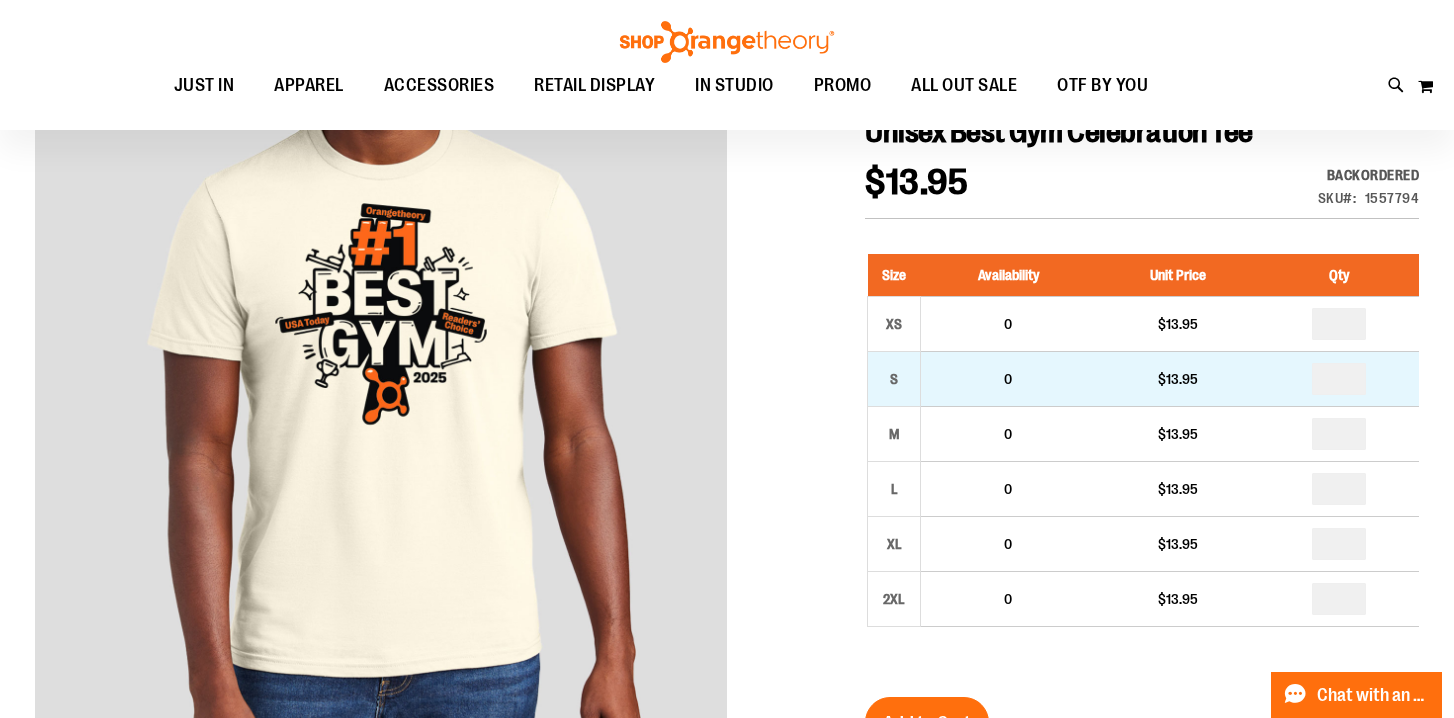 type on "**********" 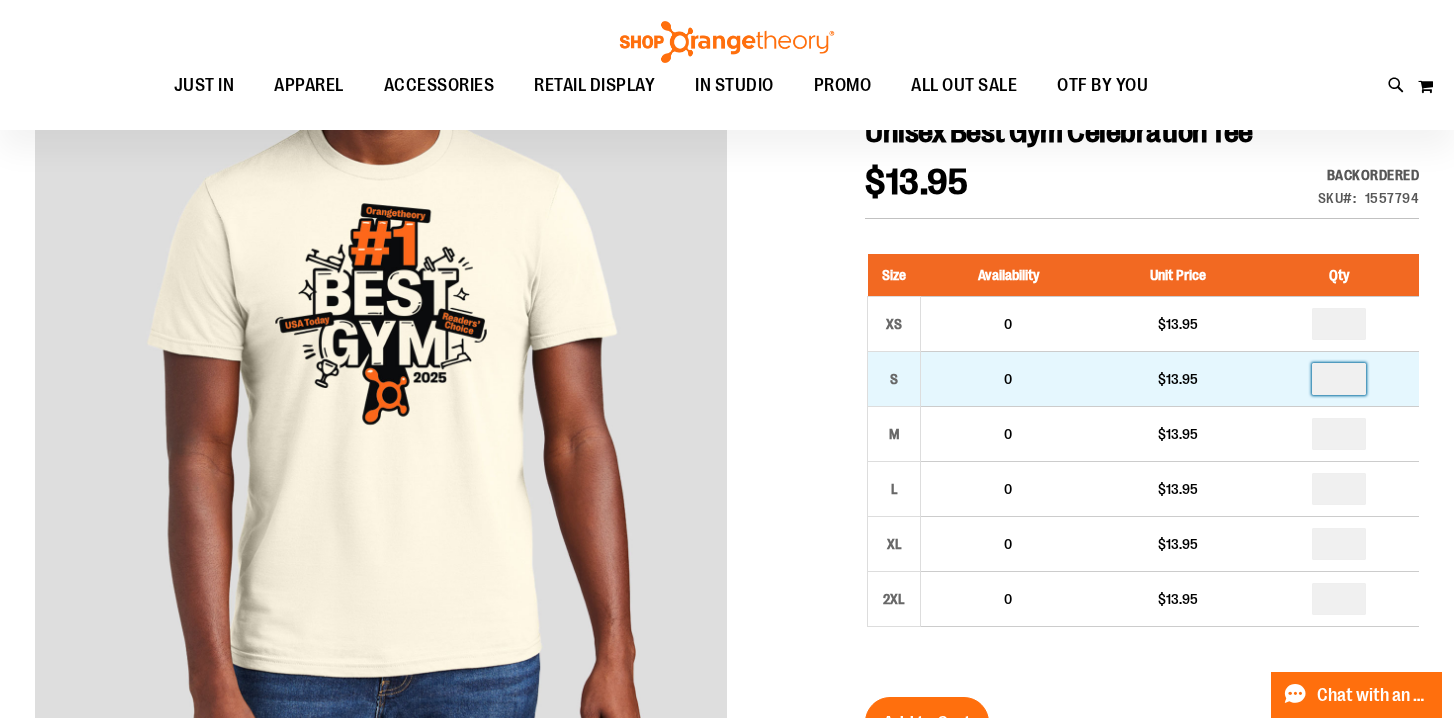 click at bounding box center (1339, 379) 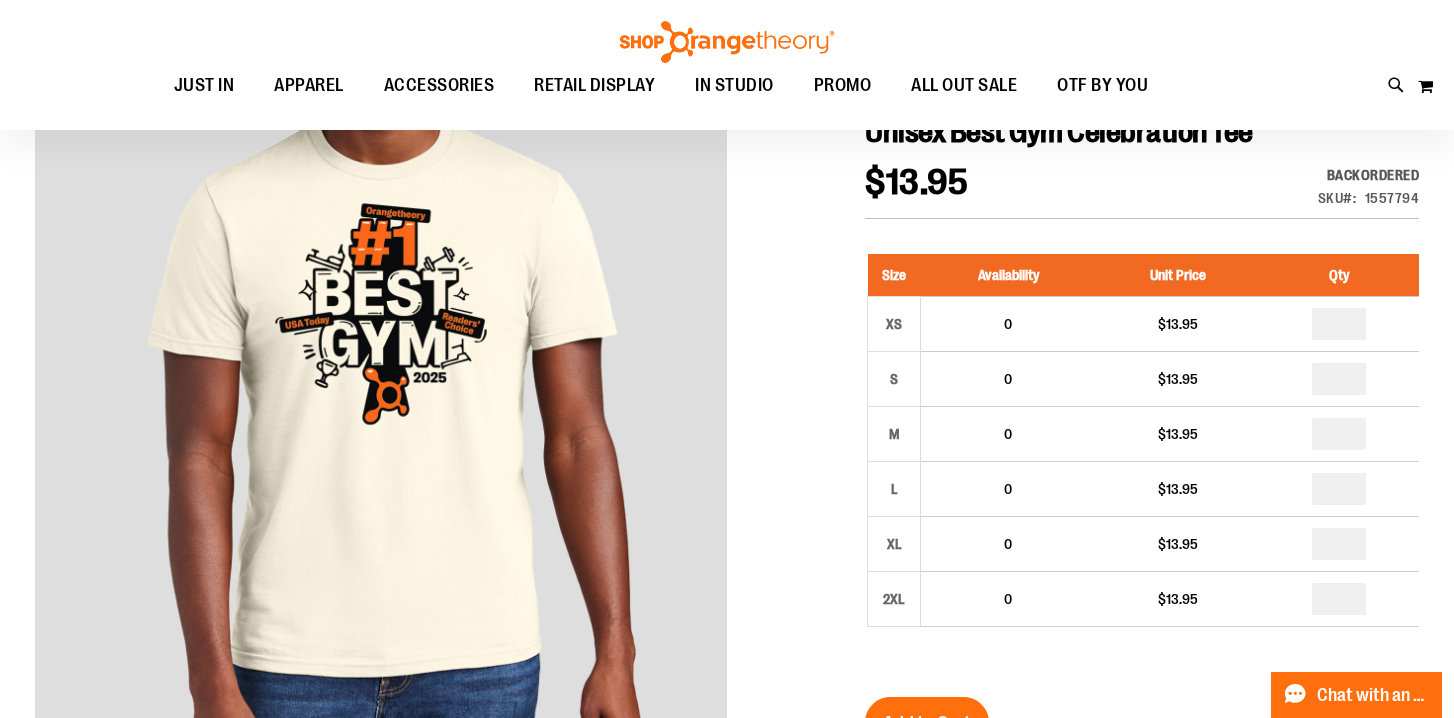type on "*" 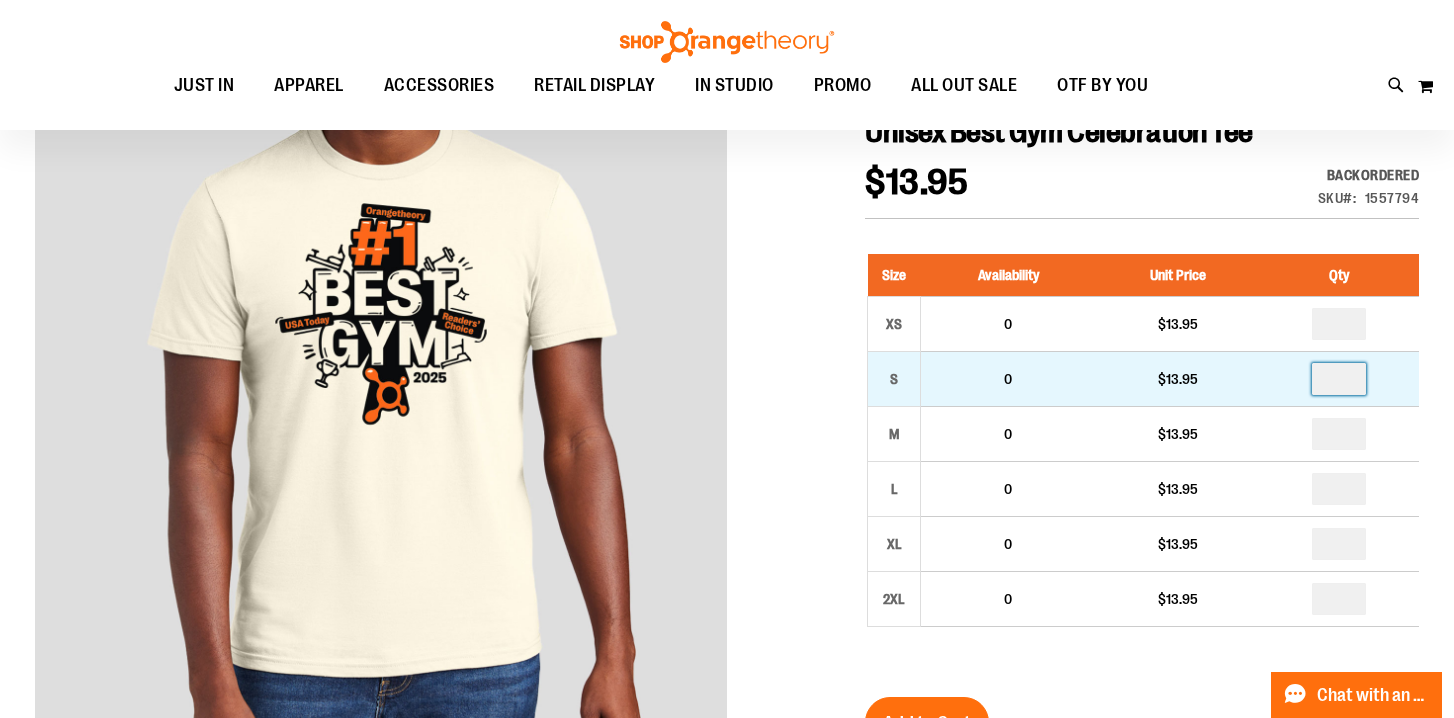 type on "*" 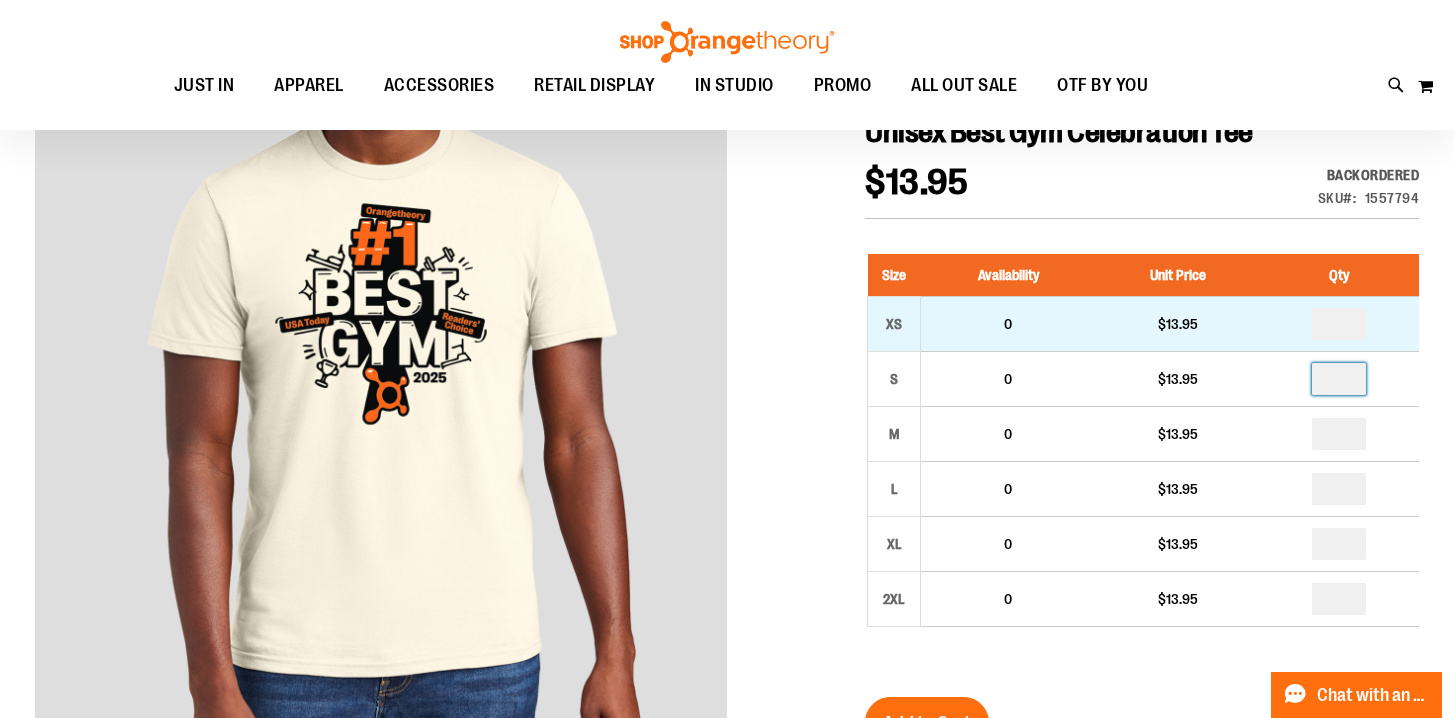 type 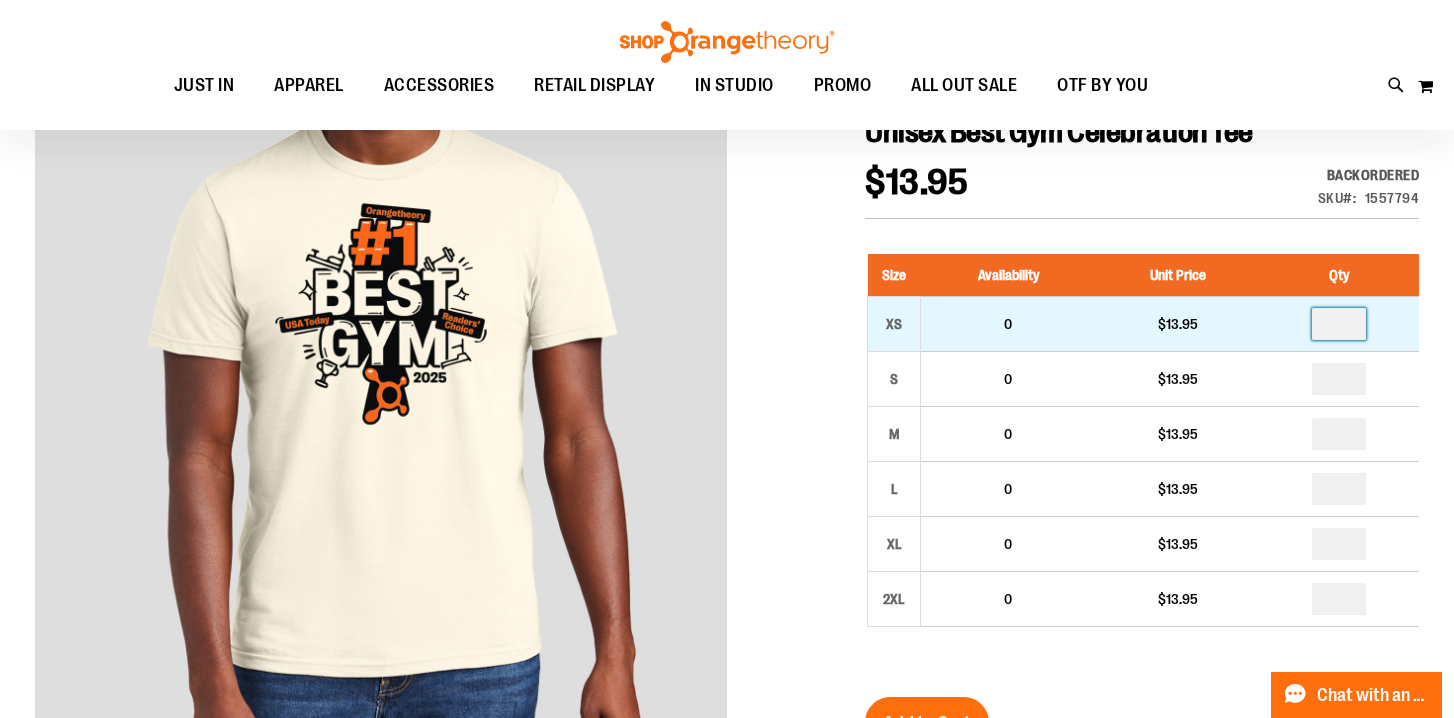 type 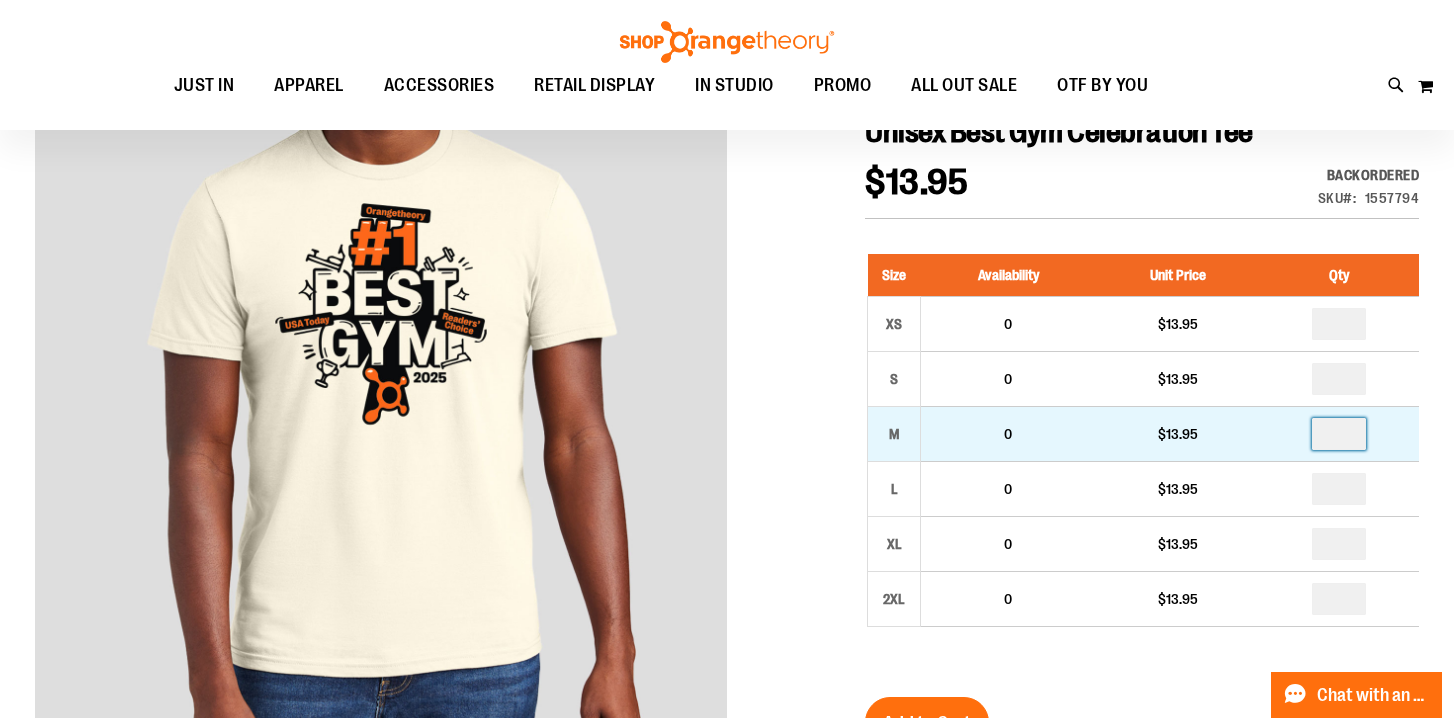 click at bounding box center [1339, 434] 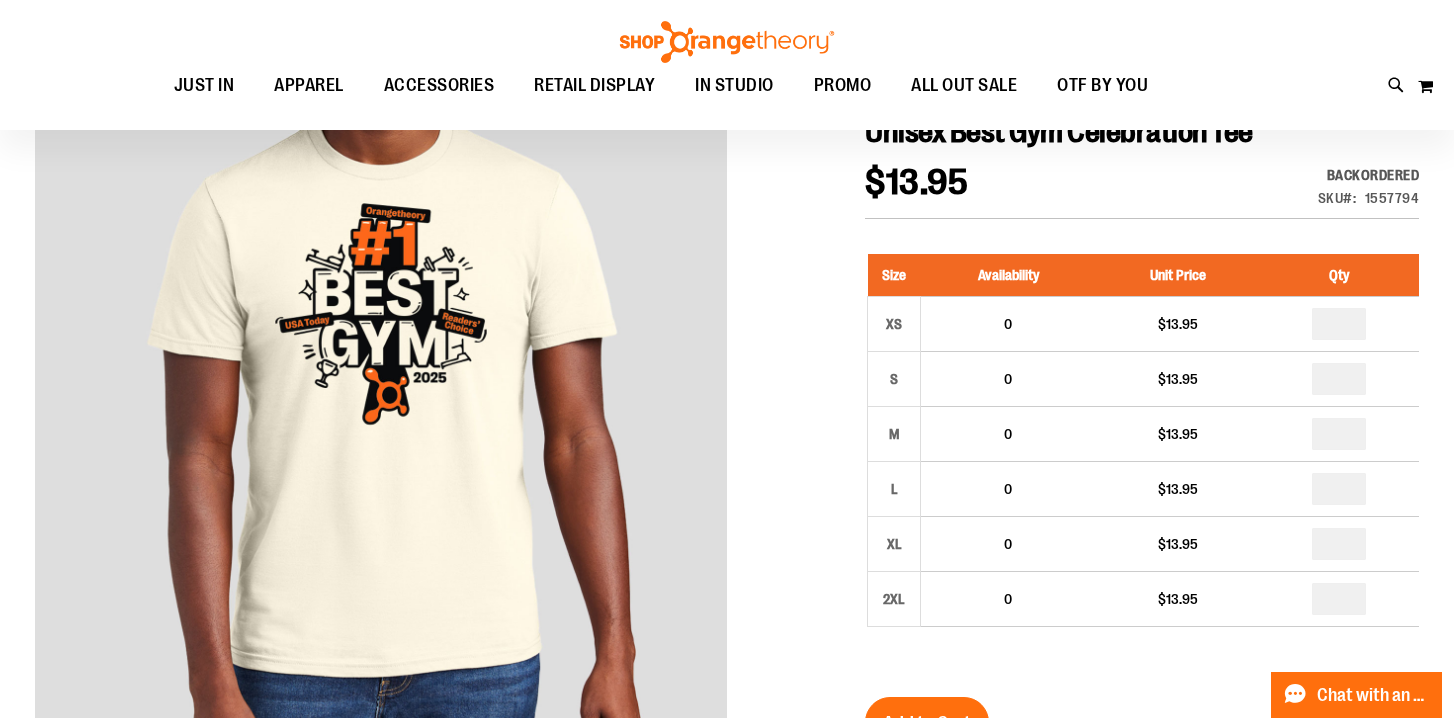 type on "*" 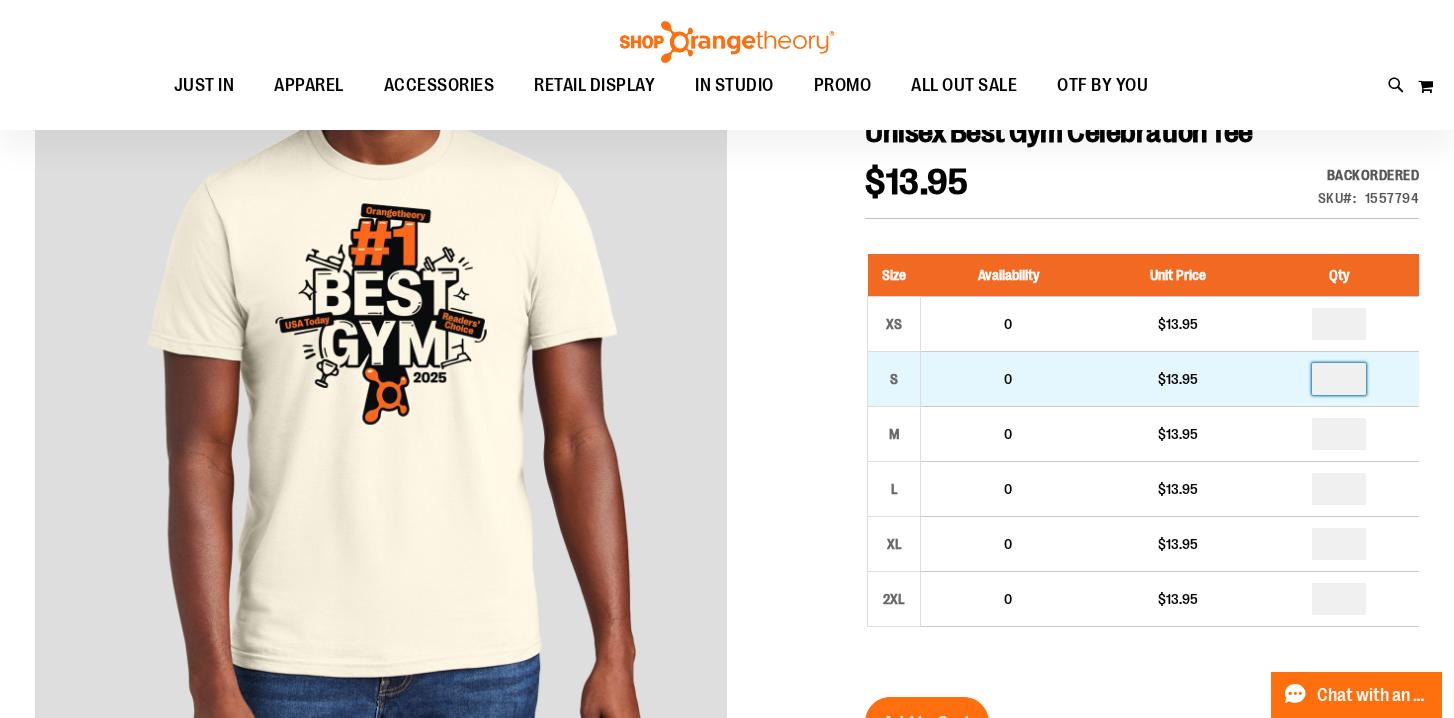 click at bounding box center [1339, 379] 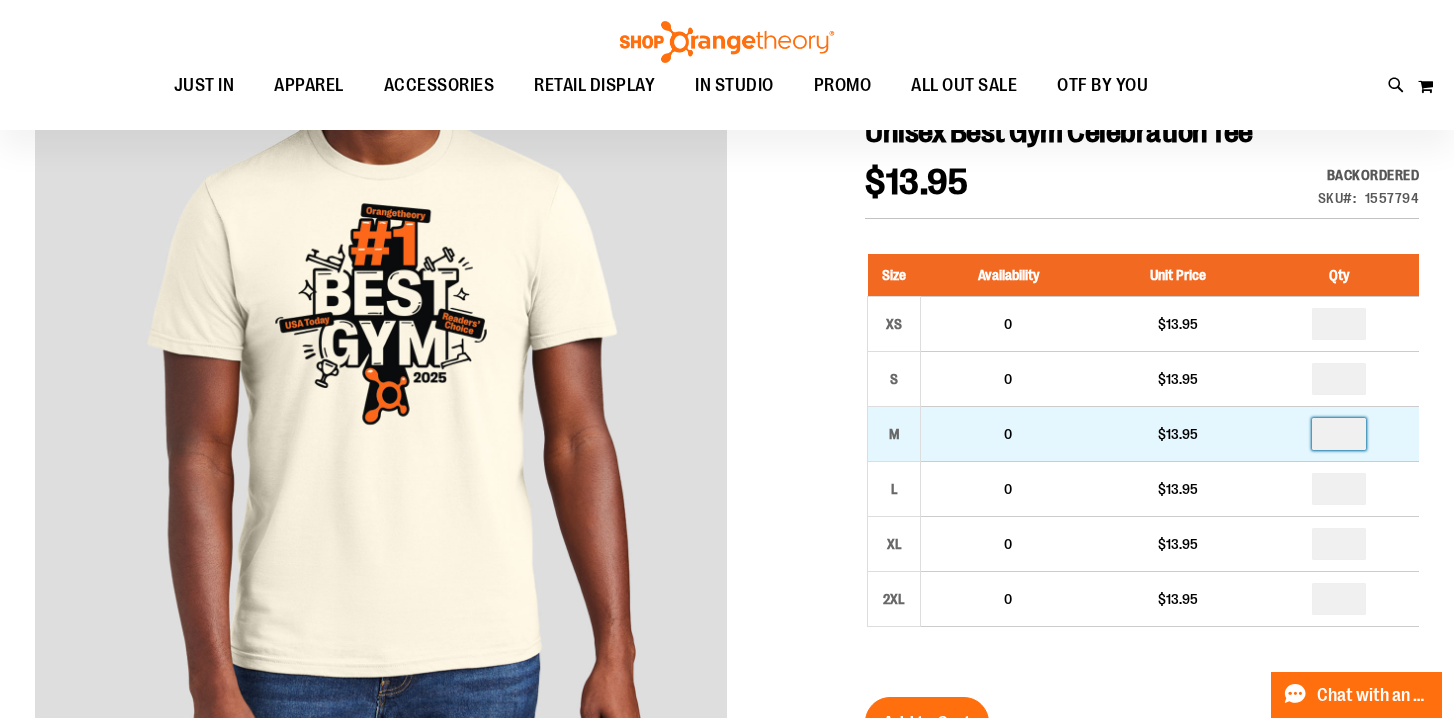 click on "*" at bounding box center [1339, 434] 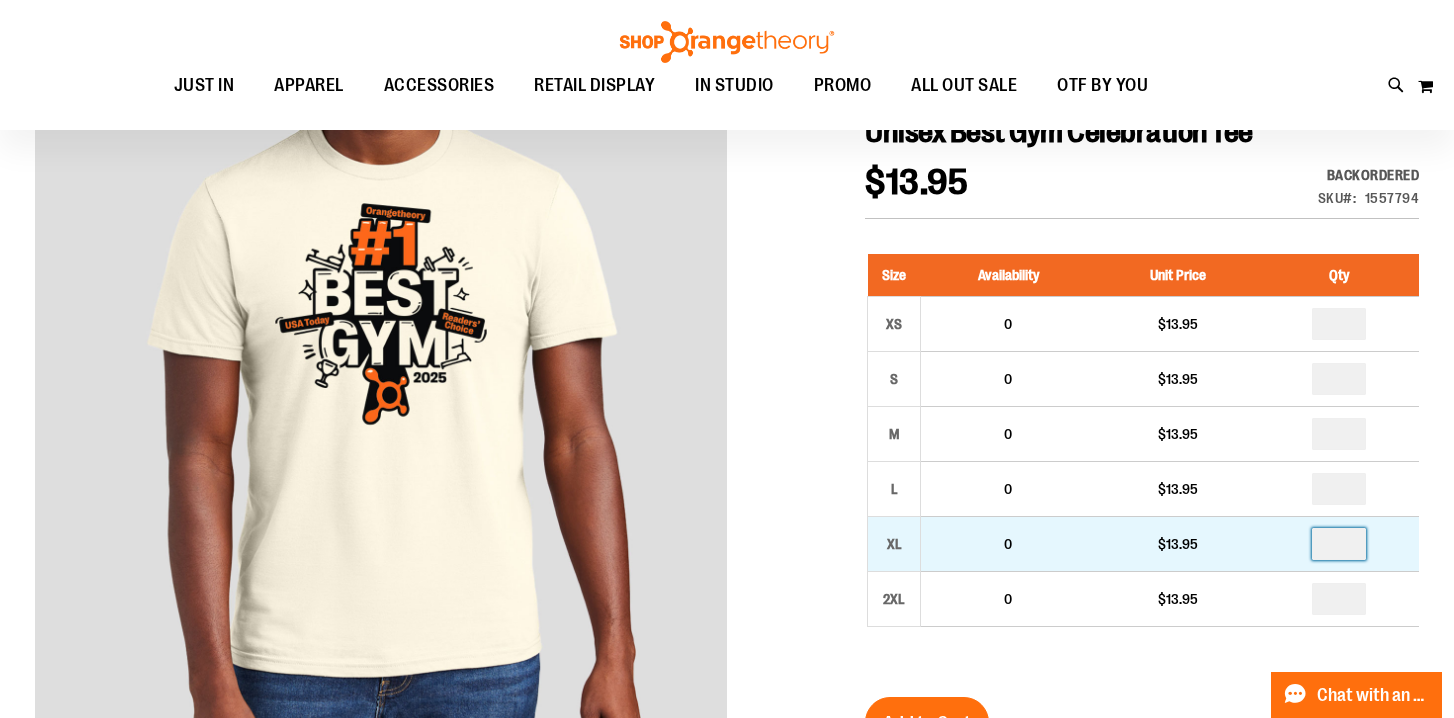 click at bounding box center (1339, 544) 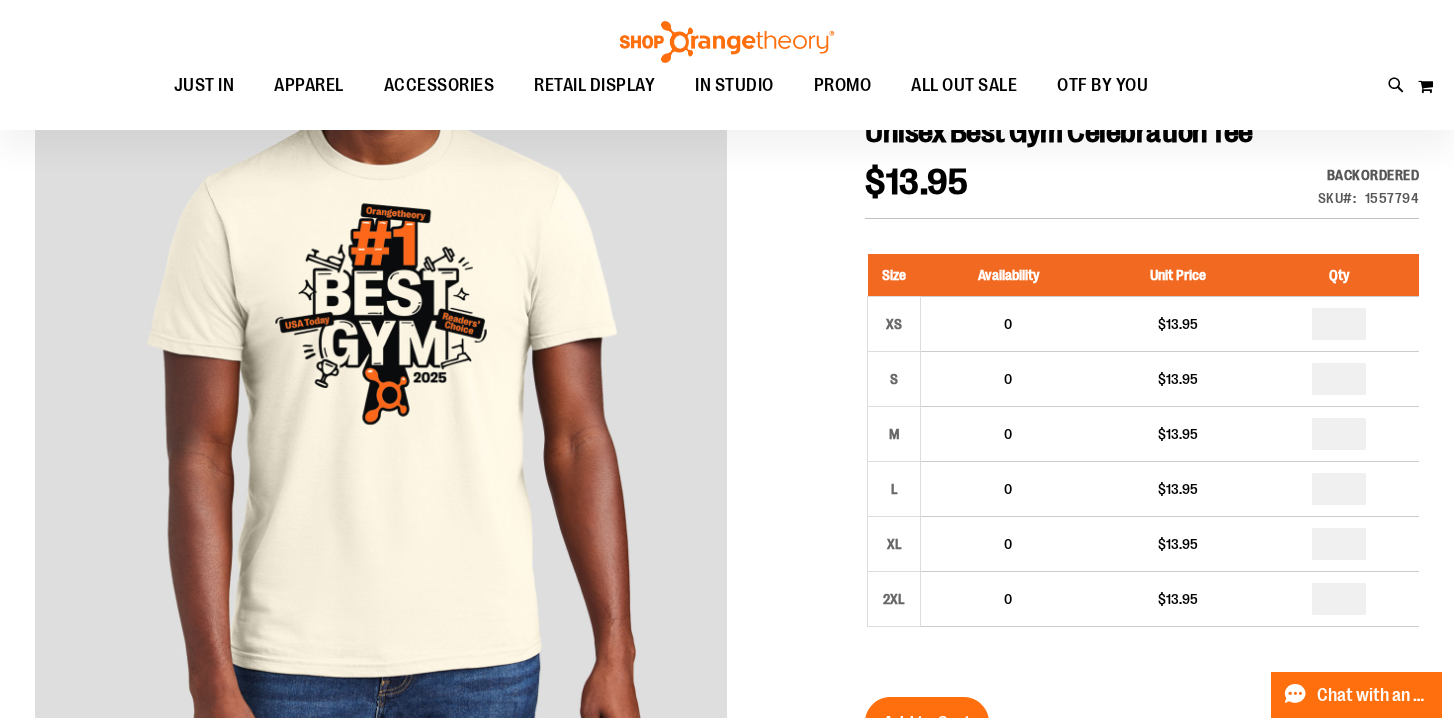 click on "Size
Availability
Unit Price
Qty
XS
0
$13.95
*
S
0" at bounding box center [1142, 455] 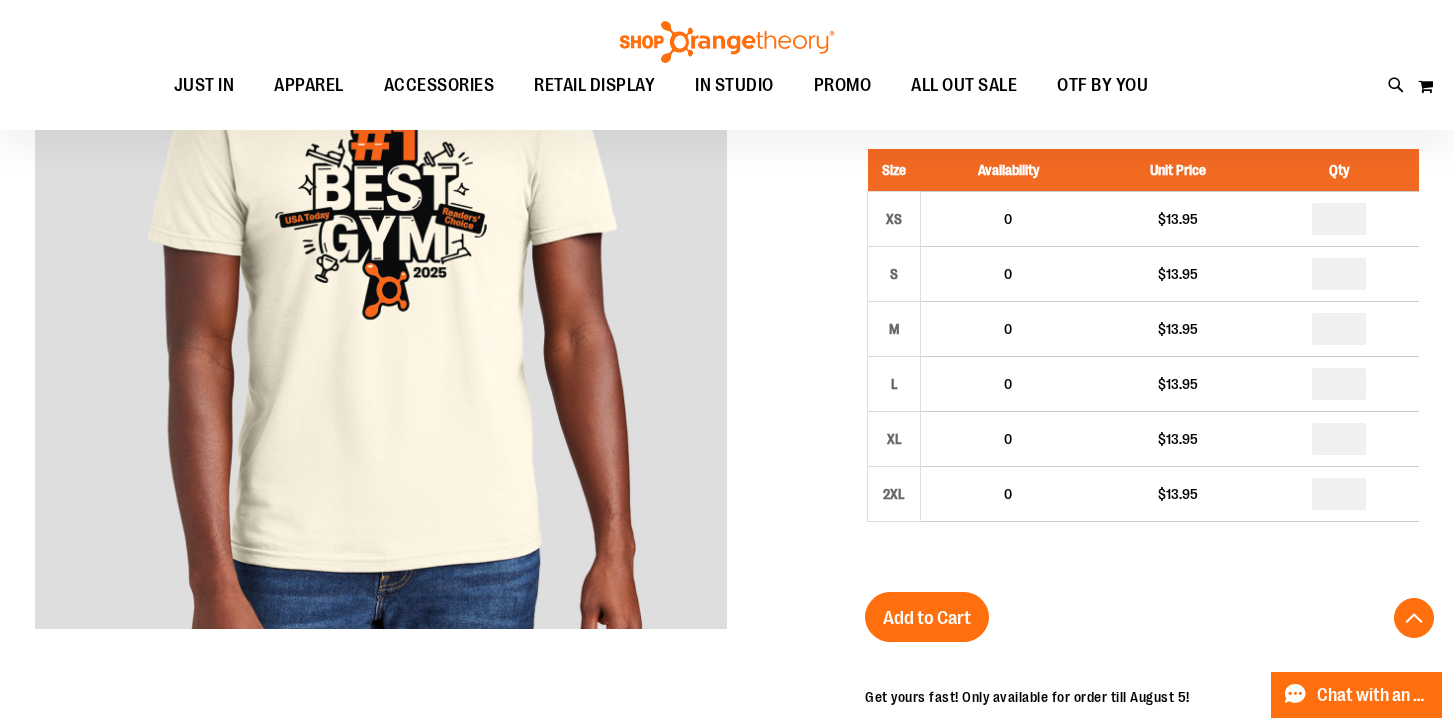 scroll, scrollTop: 362, scrollLeft: 0, axis: vertical 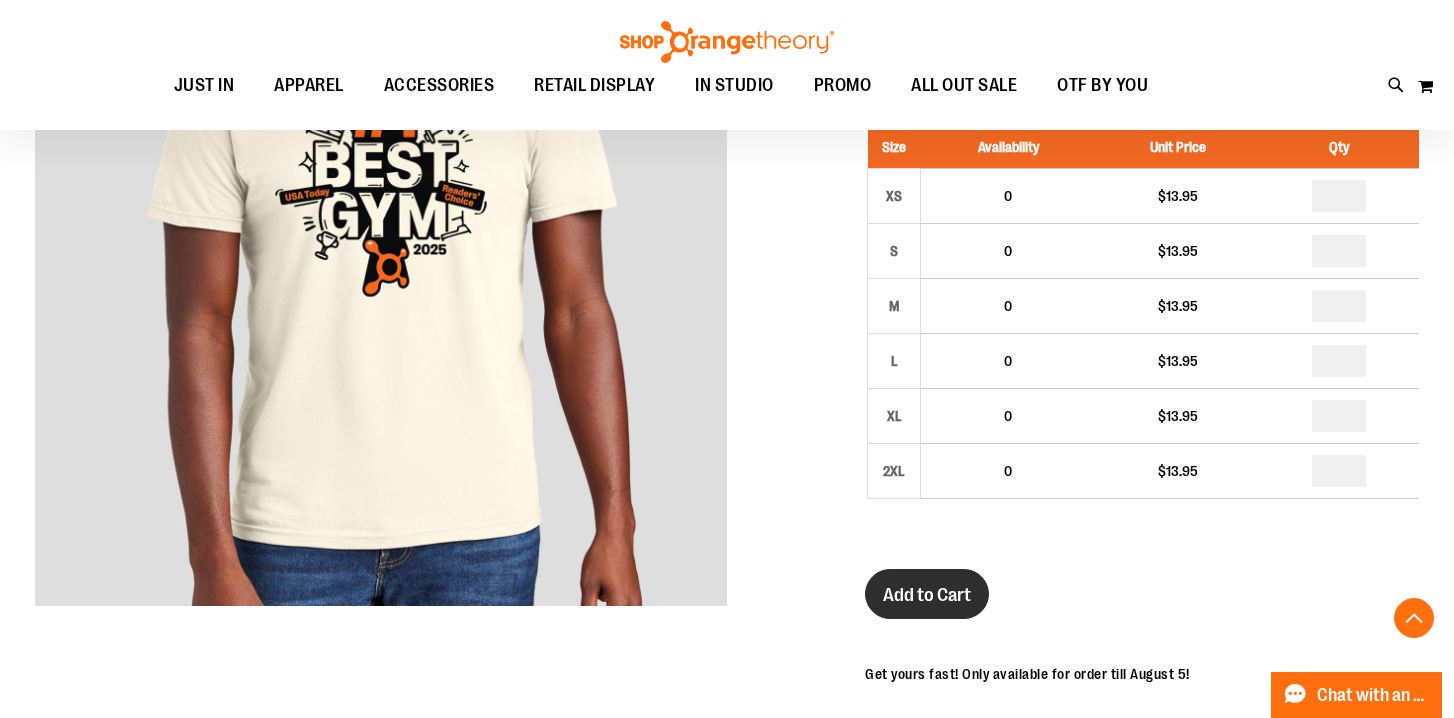 click on "Add to Cart" at bounding box center (927, 595) 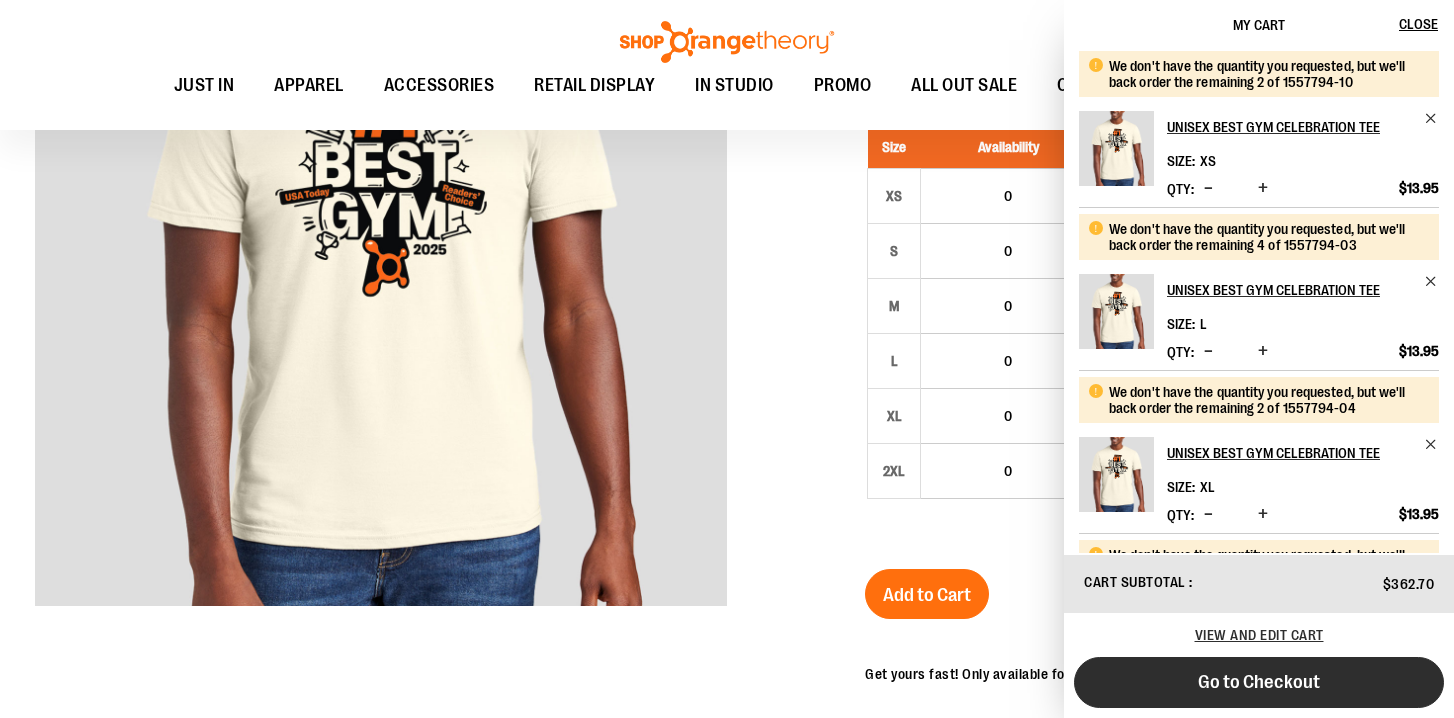 click on "Go to Checkout" at bounding box center (1259, 682) 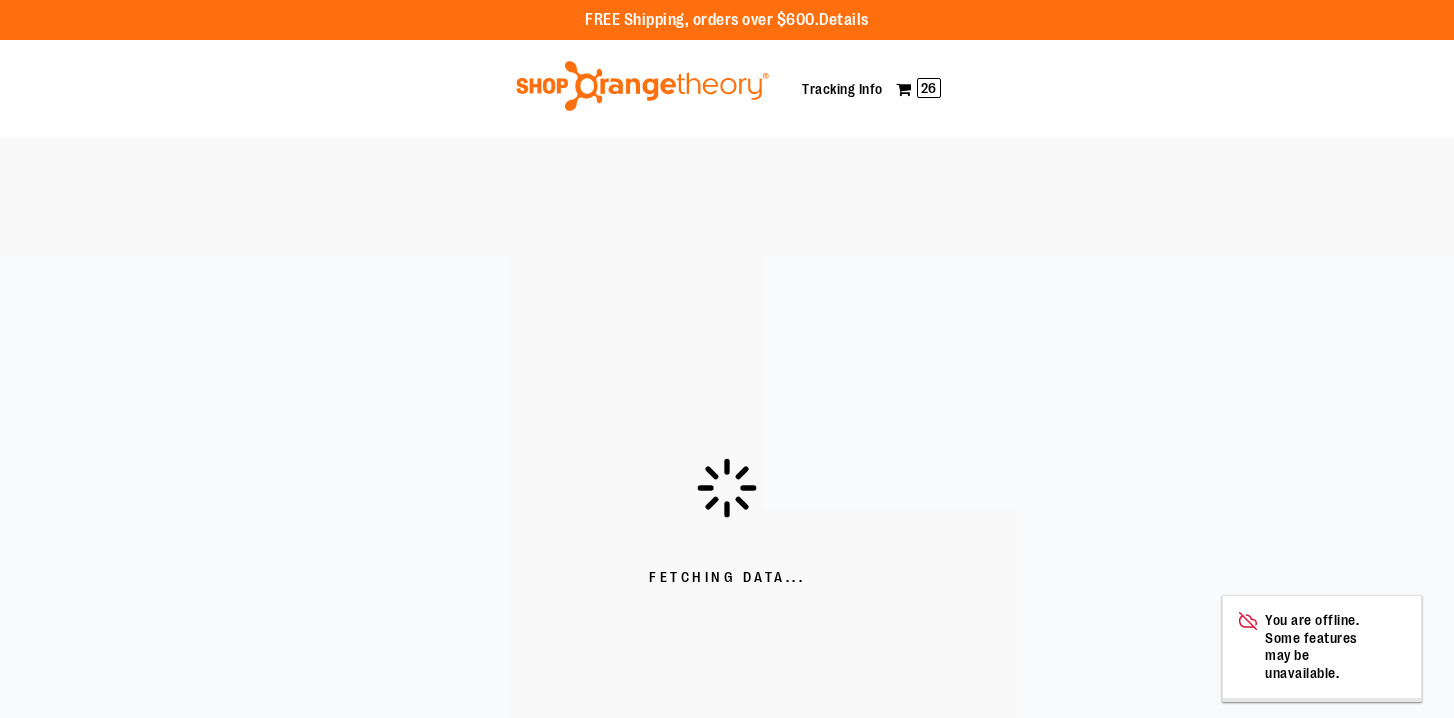 scroll, scrollTop: 0, scrollLeft: 0, axis: both 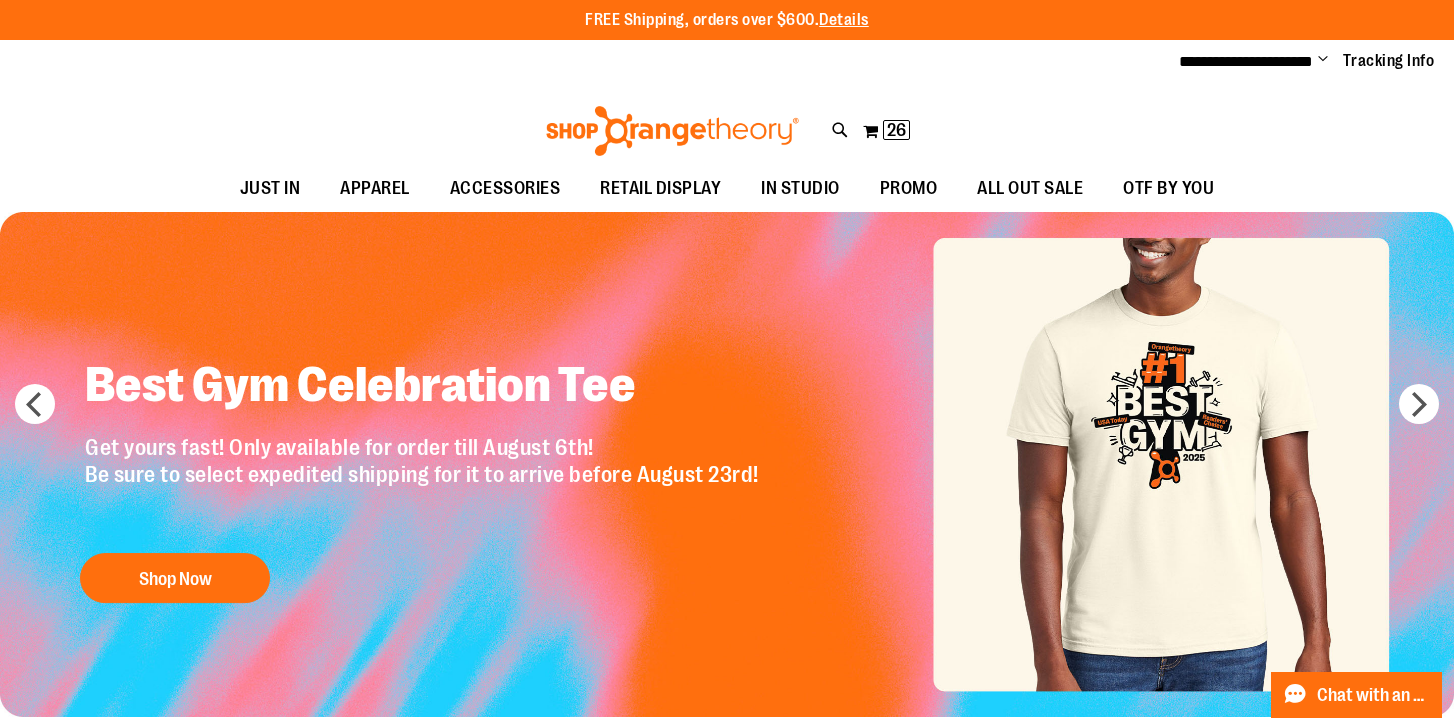 type on "**********" 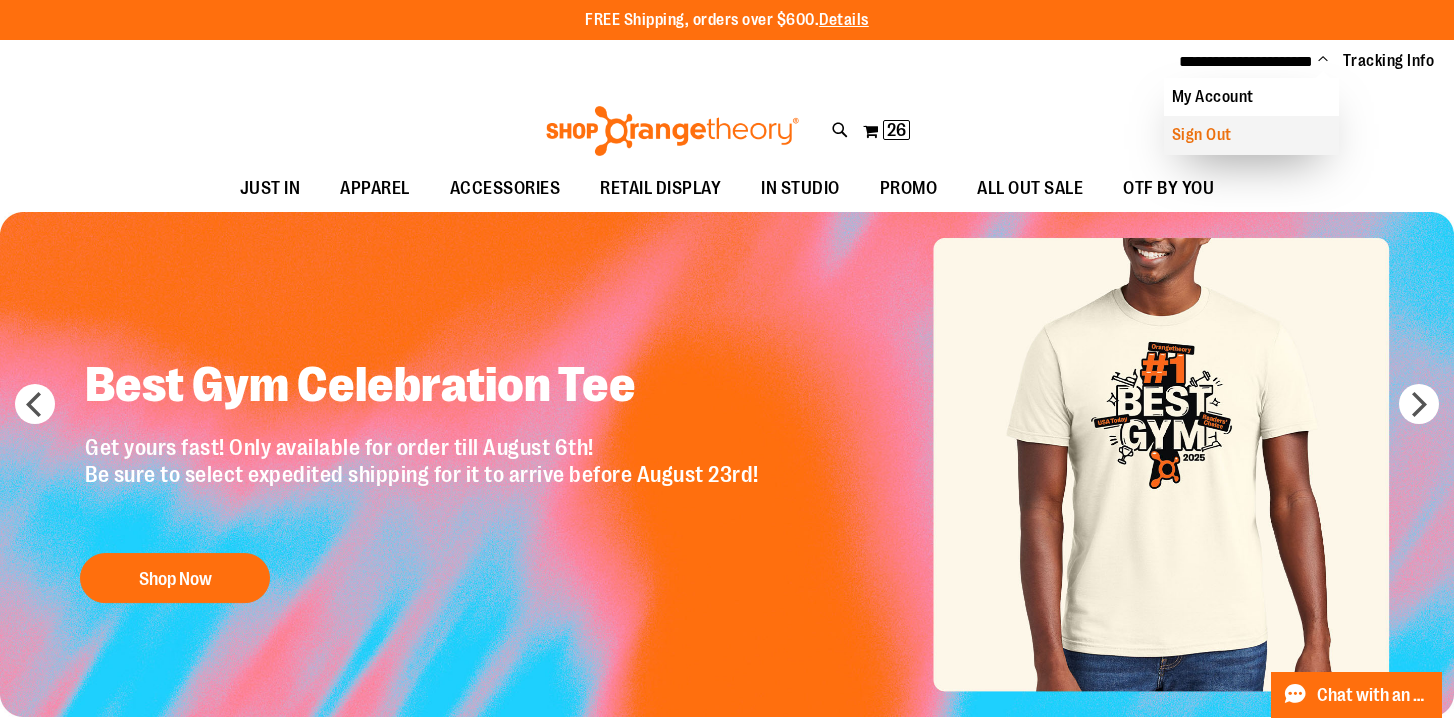 click on "Sign Out" at bounding box center (1251, 135) 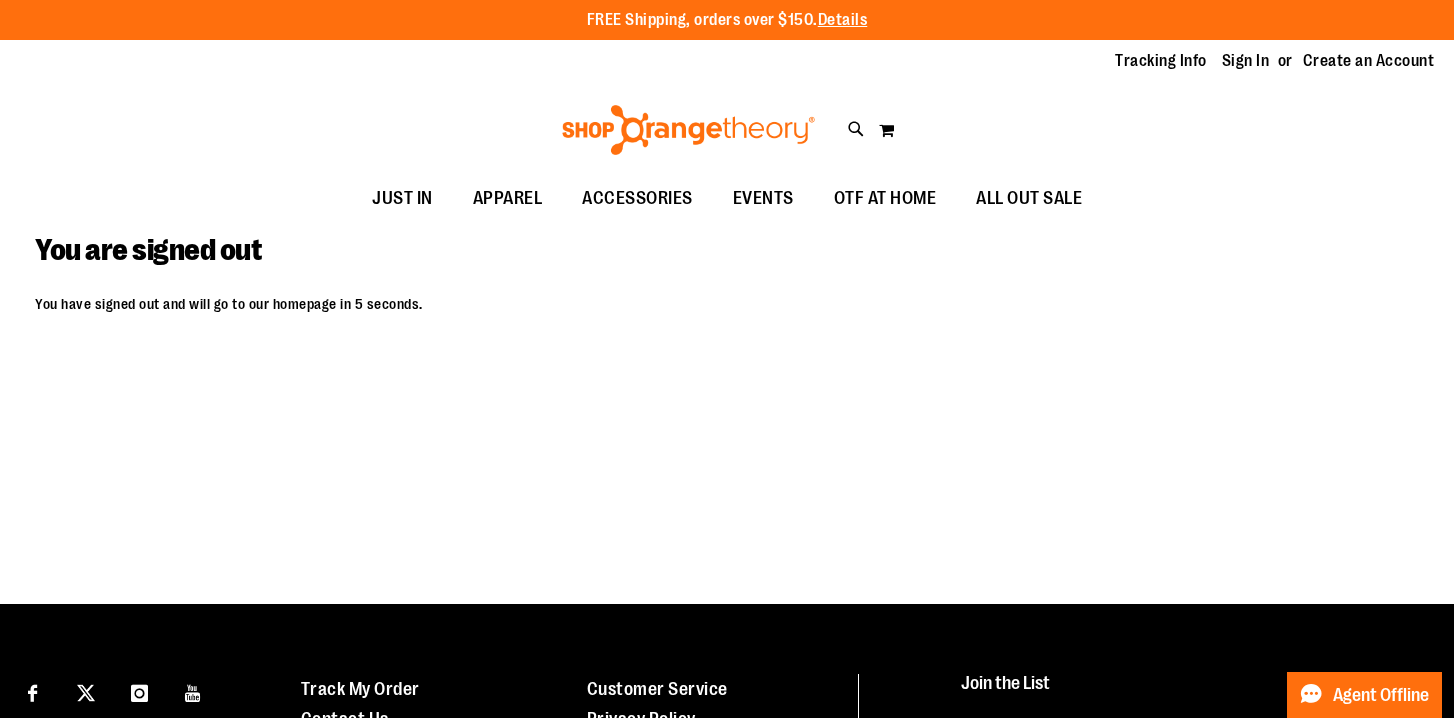 scroll, scrollTop: 0, scrollLeft: 0, axis: both 